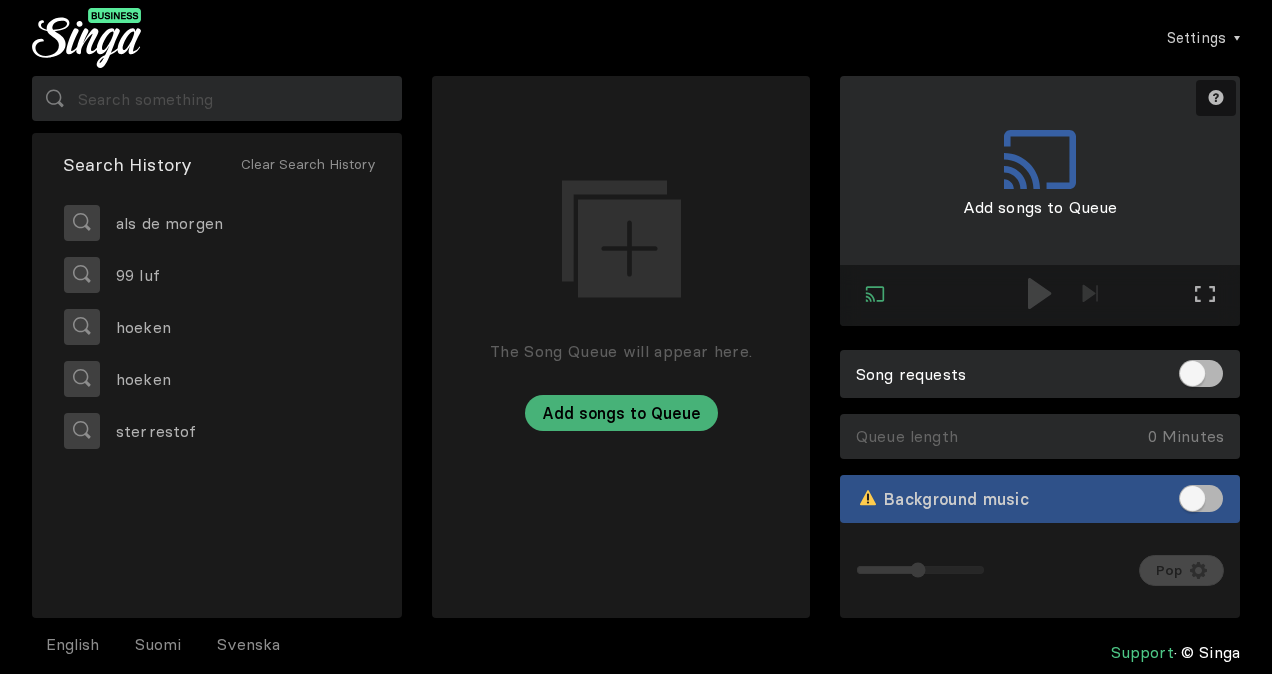 scroll, scrollTop: 0, scrollLeft: 0, axis: both 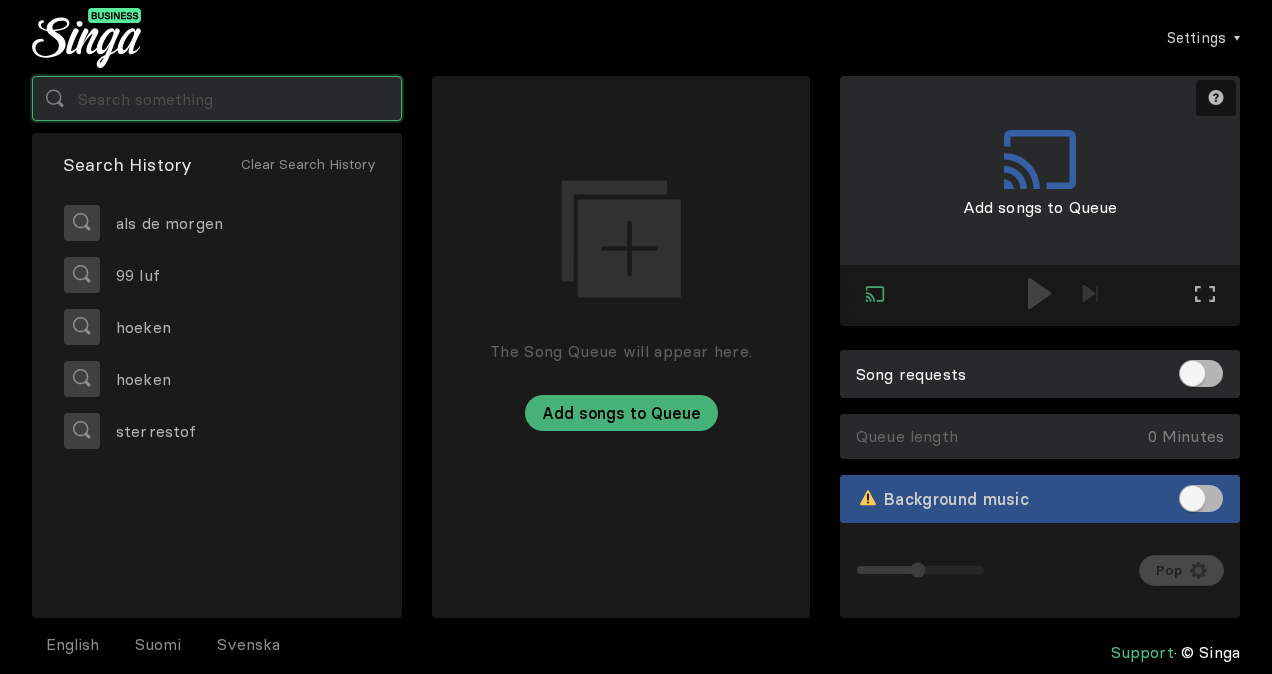 click at bounding box center [217, 98] 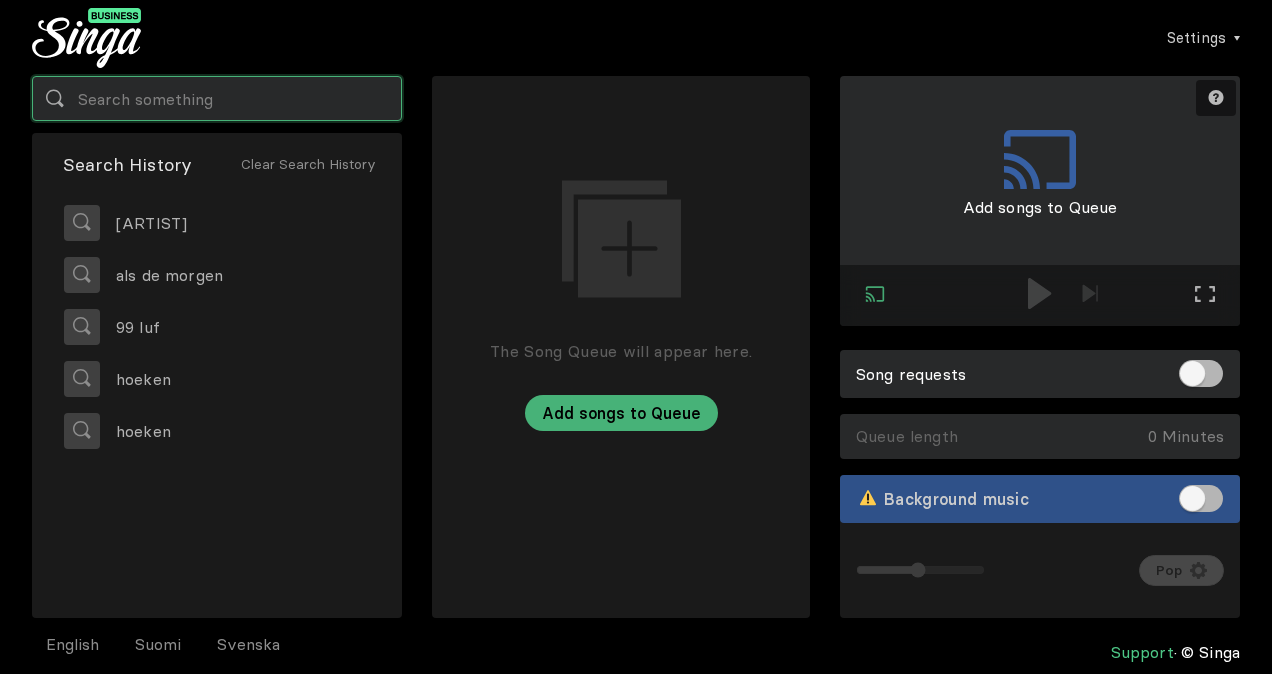 click at bounding box center (217, 98) 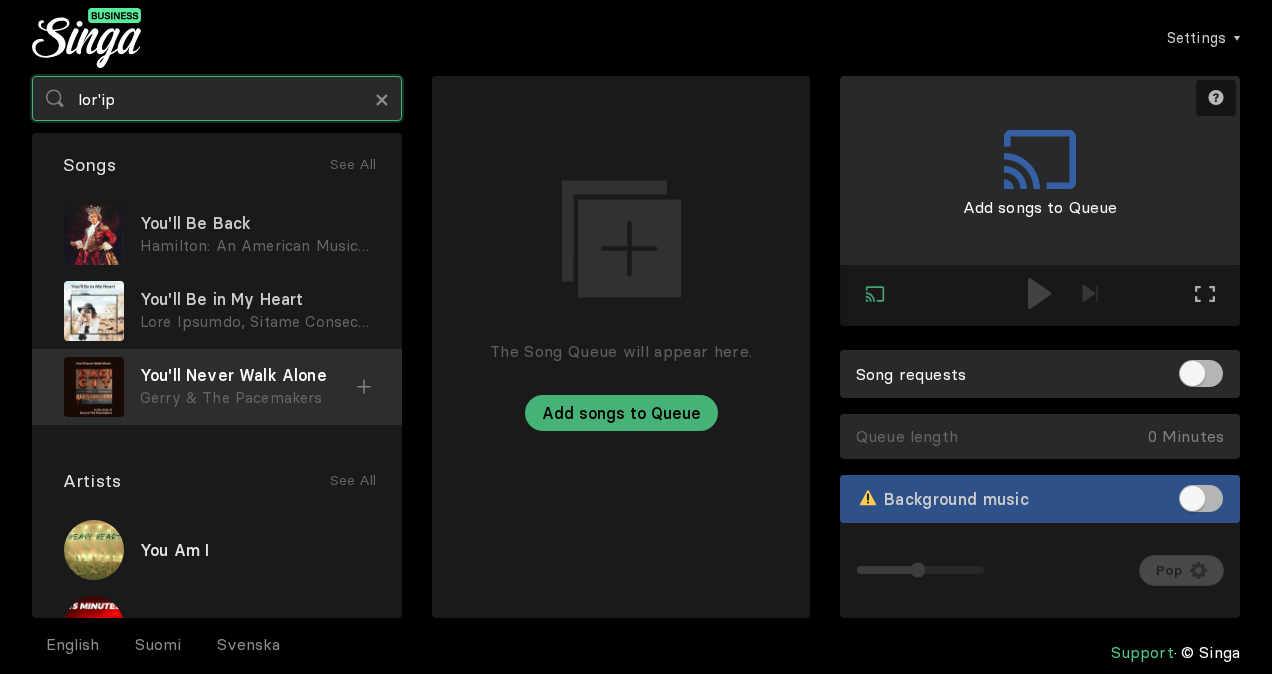 type on "lor'ip" 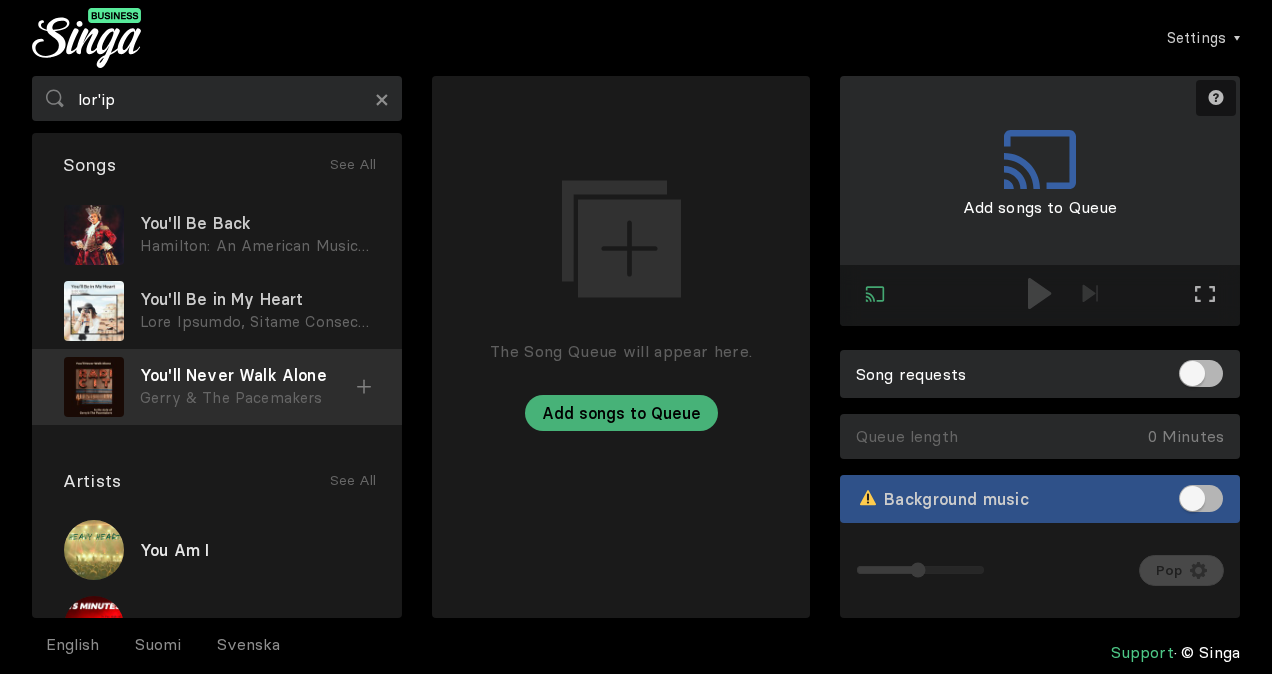 click at bounding box center [0, 0] 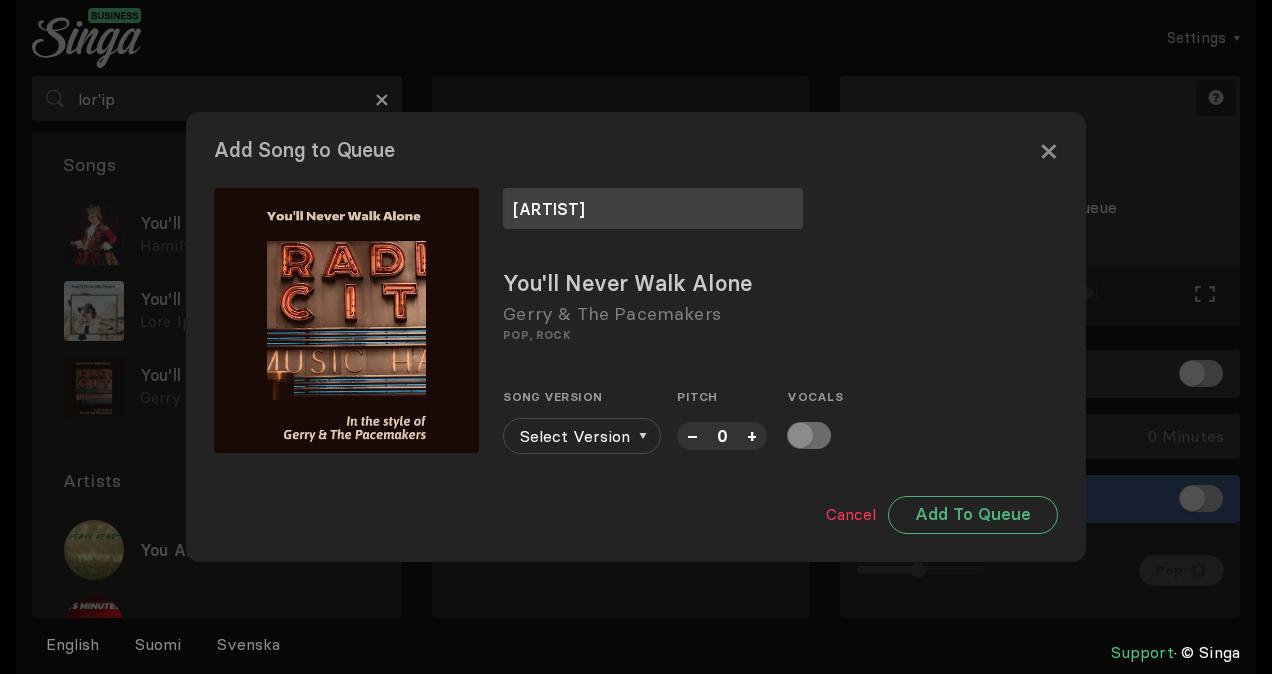 type on "[ARTIST]" 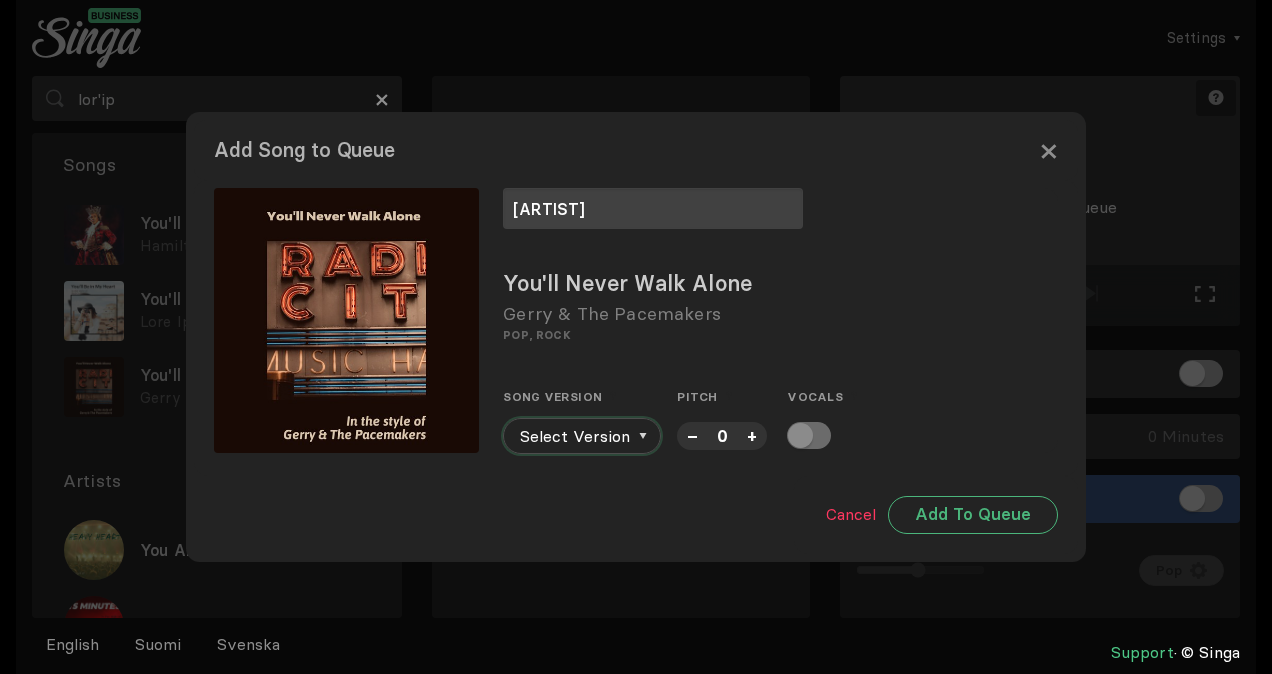 click on "Select Version" at bounding box center (582, 436) 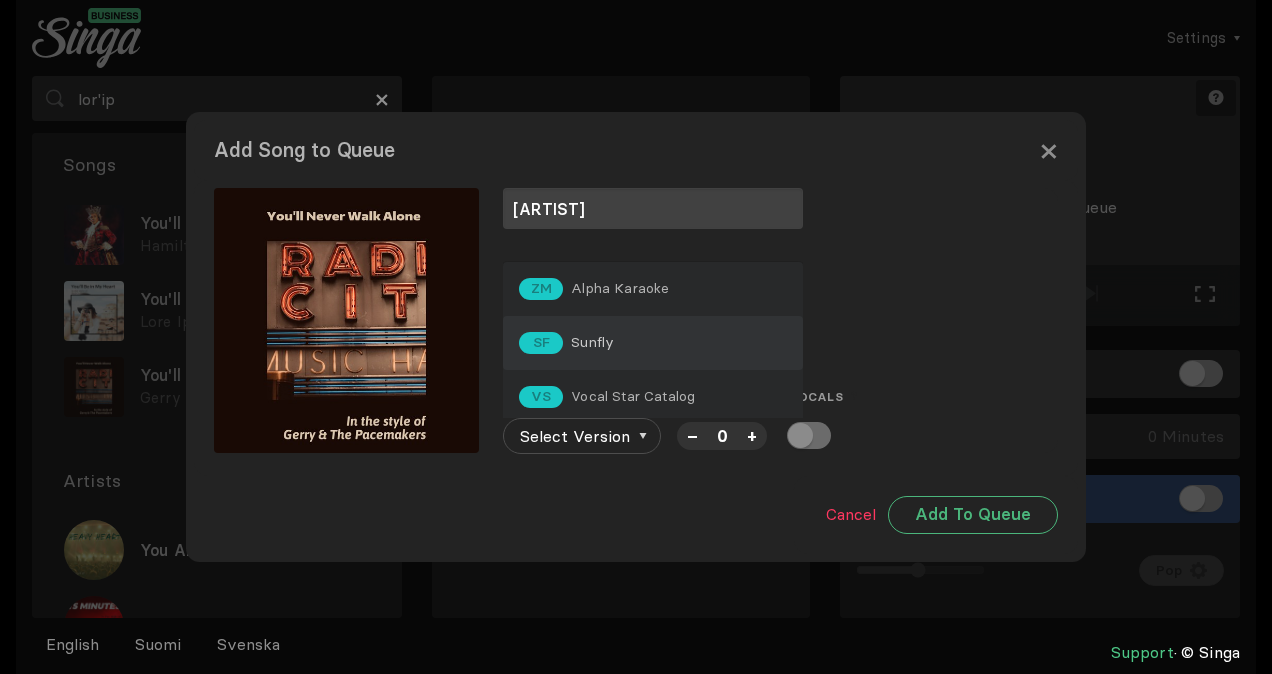 click on "SF Sunfly" at bounding box center (653, 289) 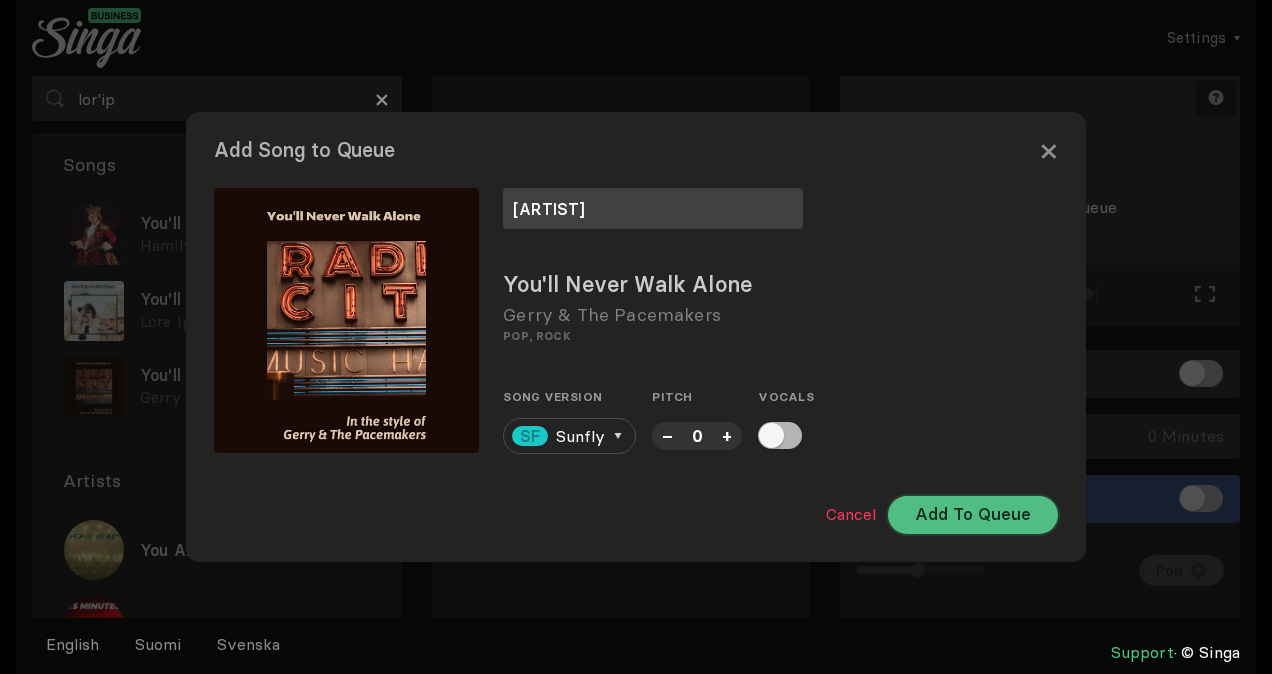 click on "Add To Queue" at bounding box center [973, 515] 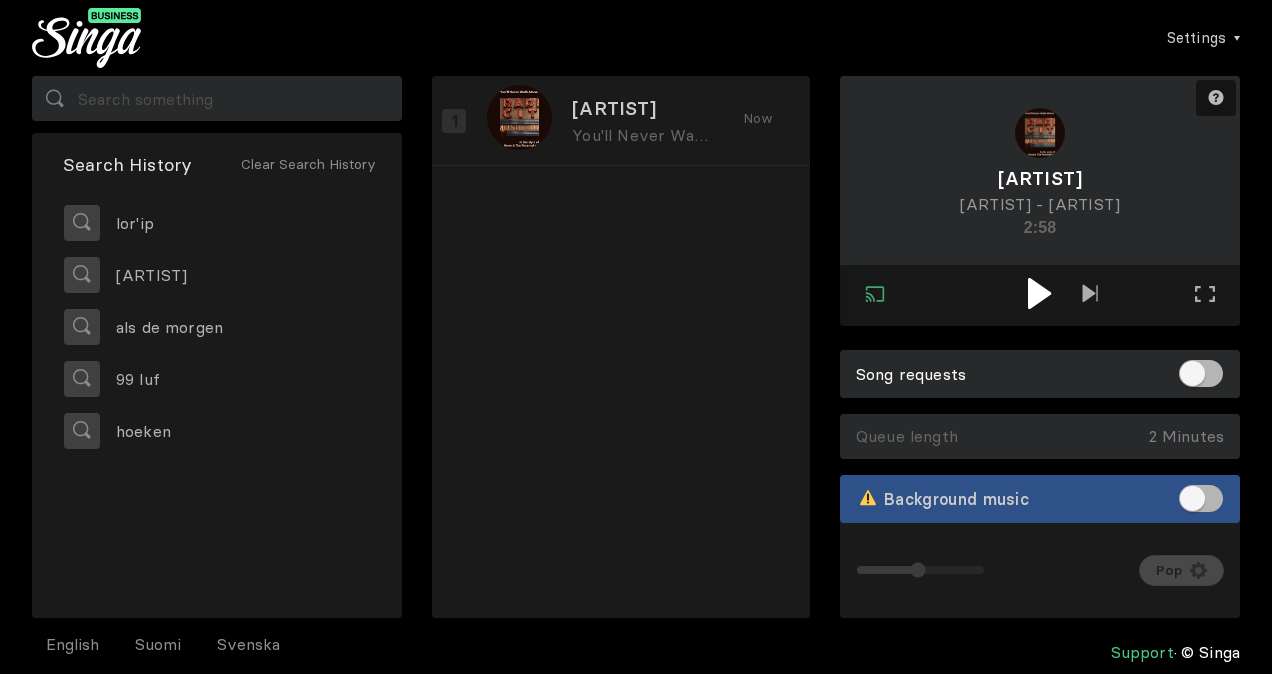 click at bounding box center [1039, 293] 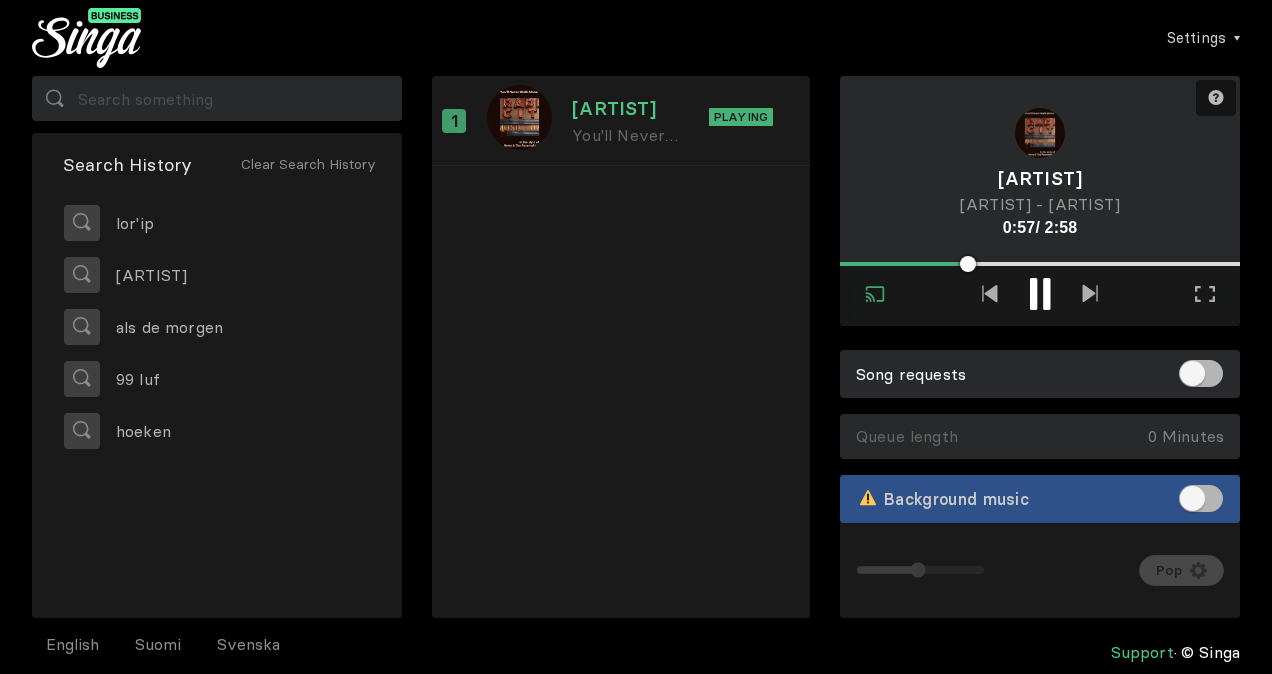type 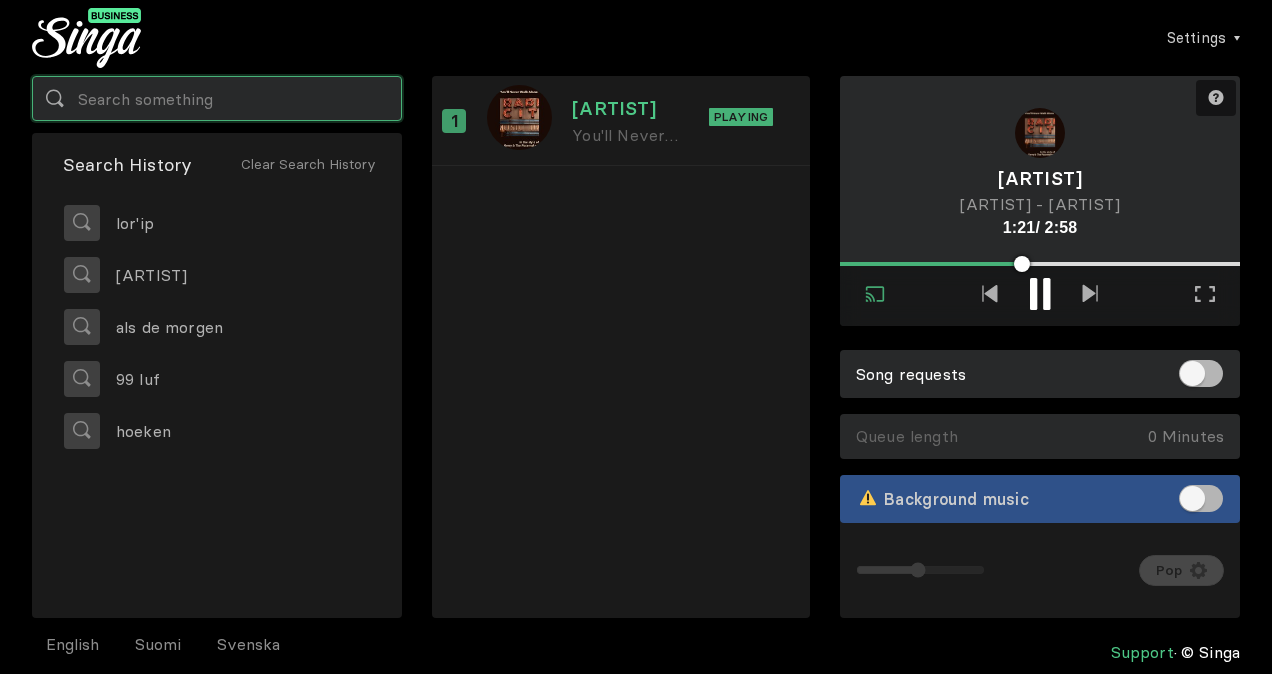 click at bounding box center [217, 98] 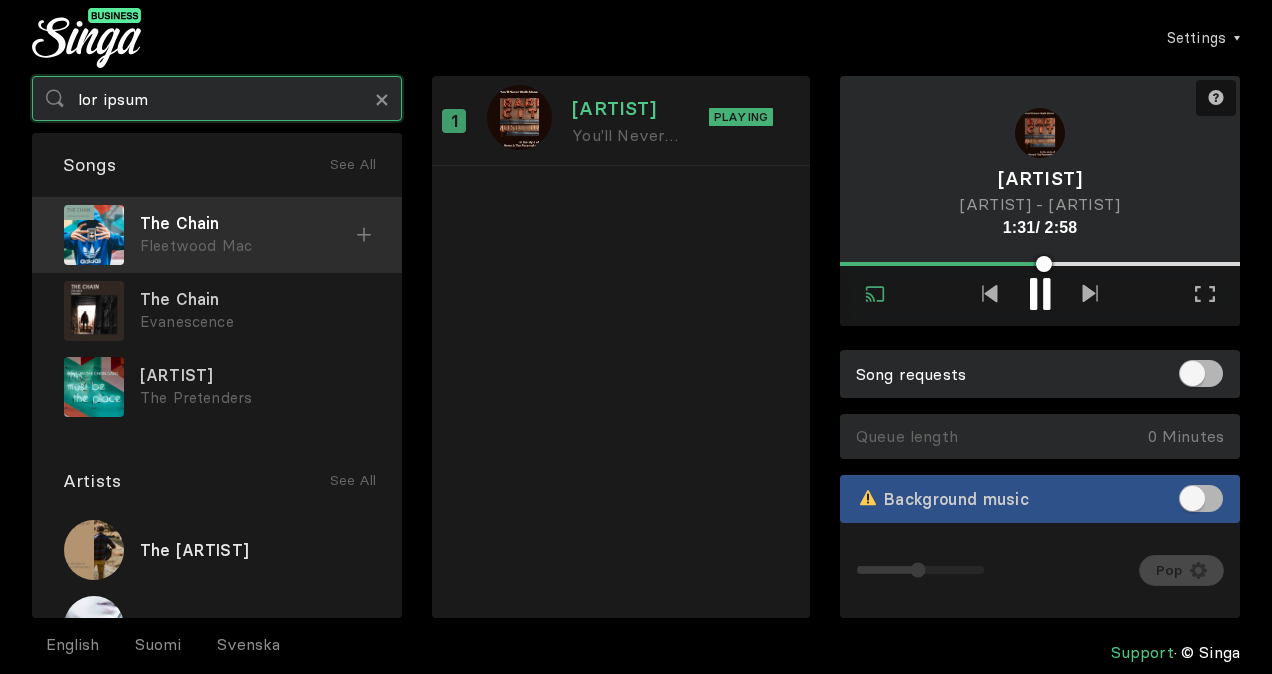 type on "lor ipsum" 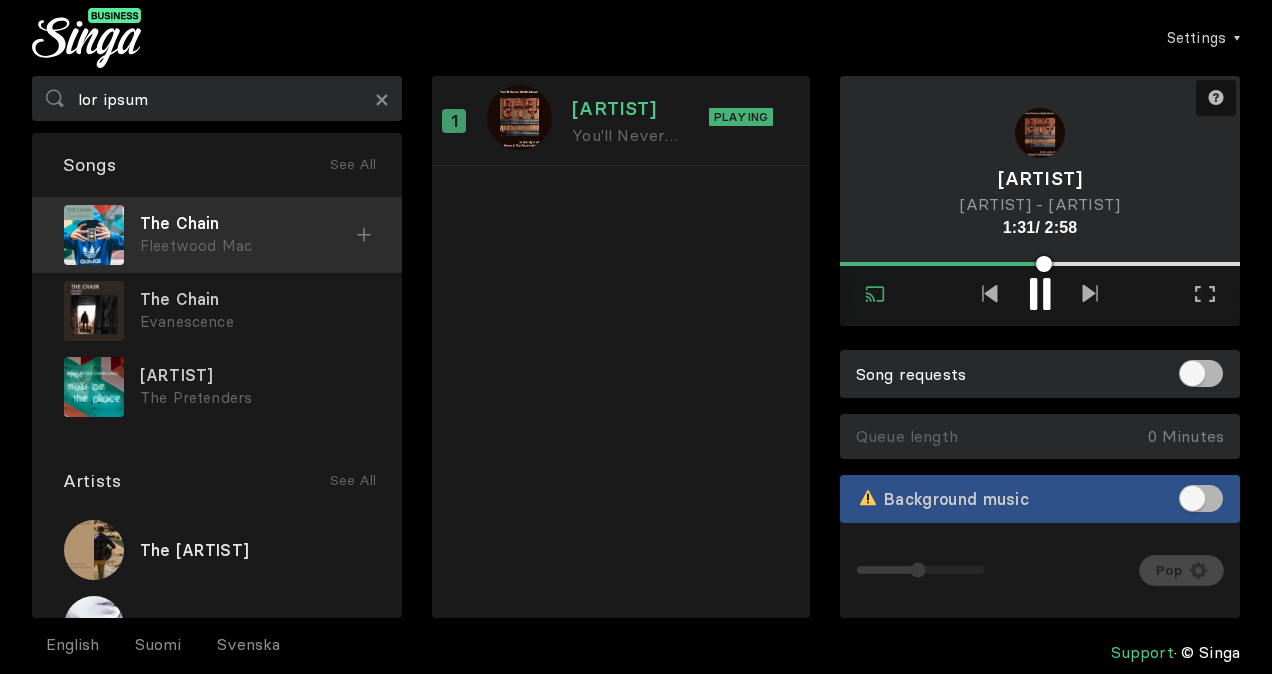 click at bounding box center (364, 234) 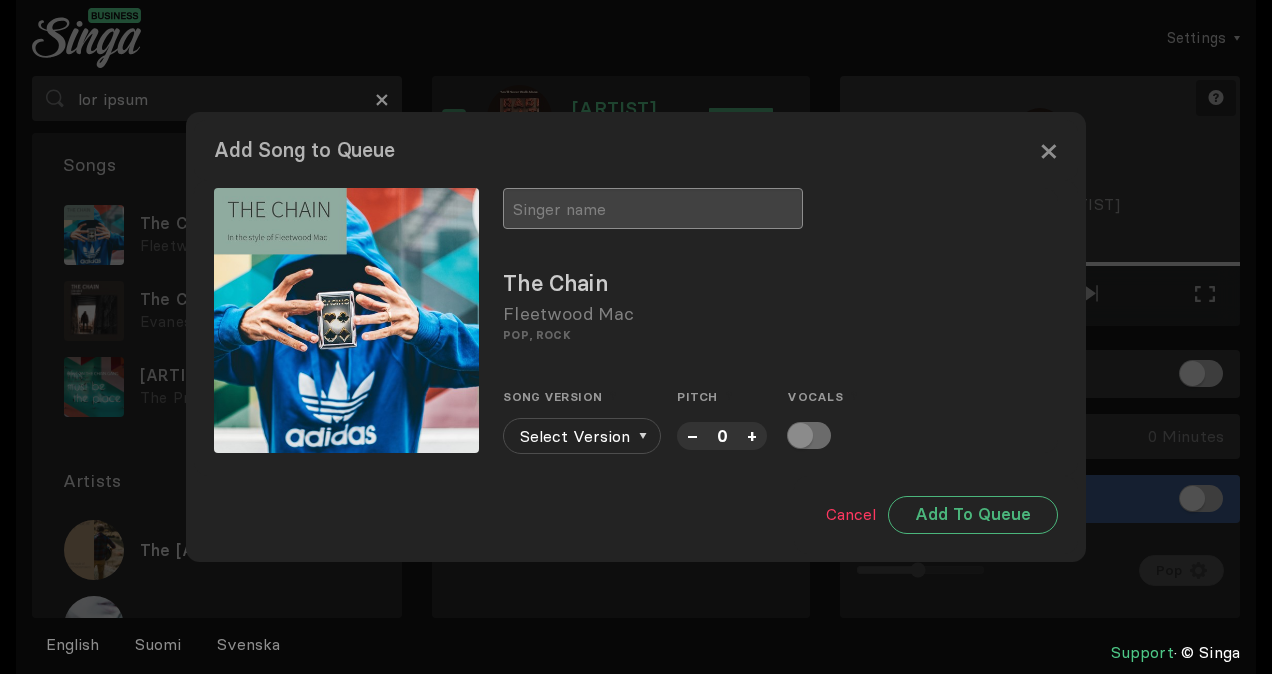 click at bounding box center [653, 208] 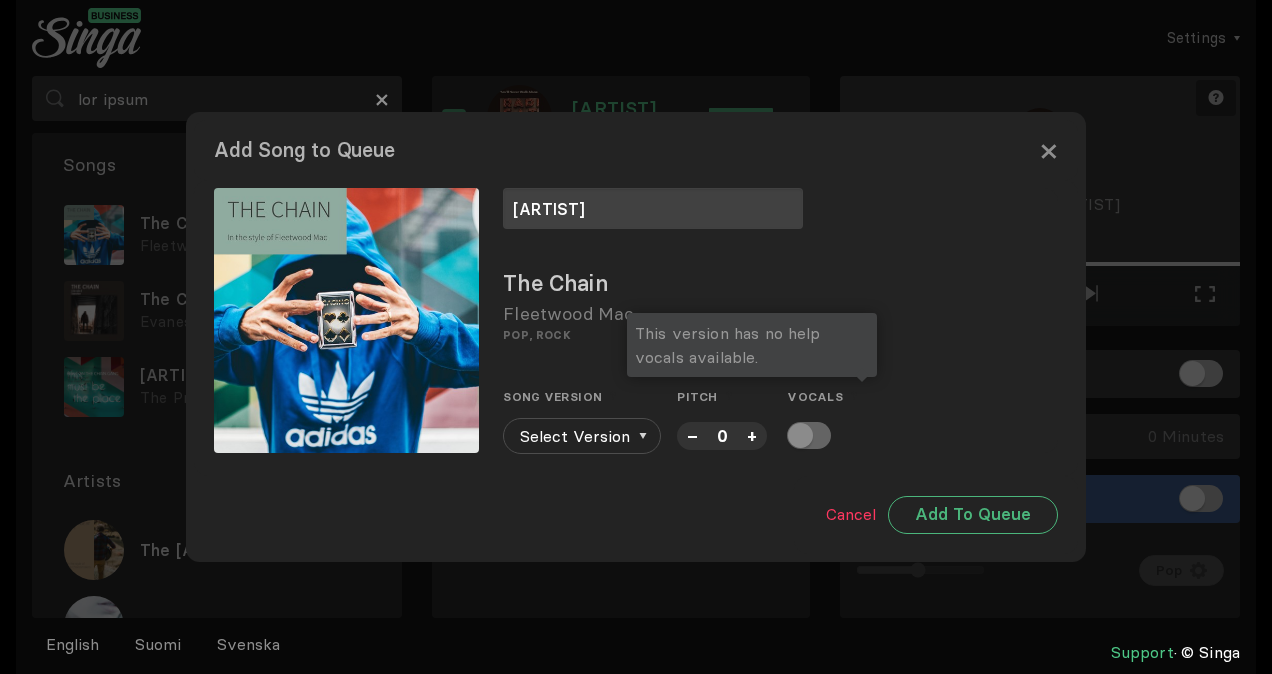 type on "[ARTIST]" 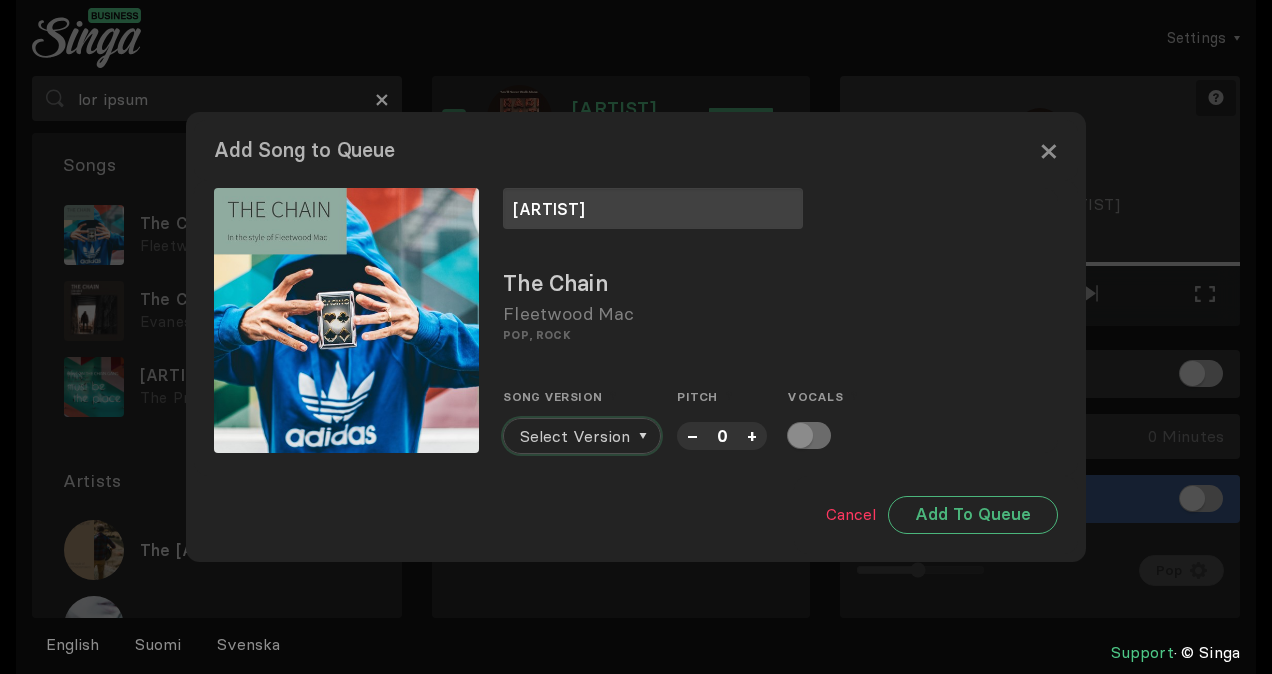 click on "Select Version" at bounding box center [575, 436] 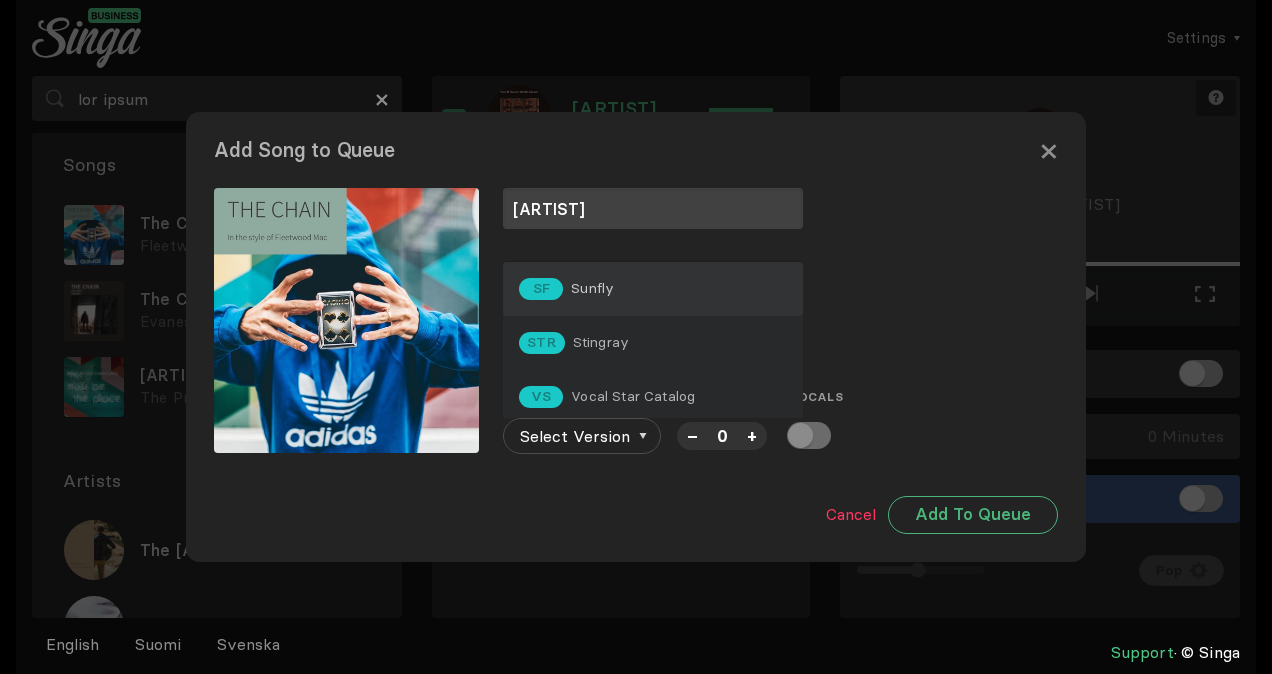 click on "SF Sunfly" at bounding box center [653, 289] 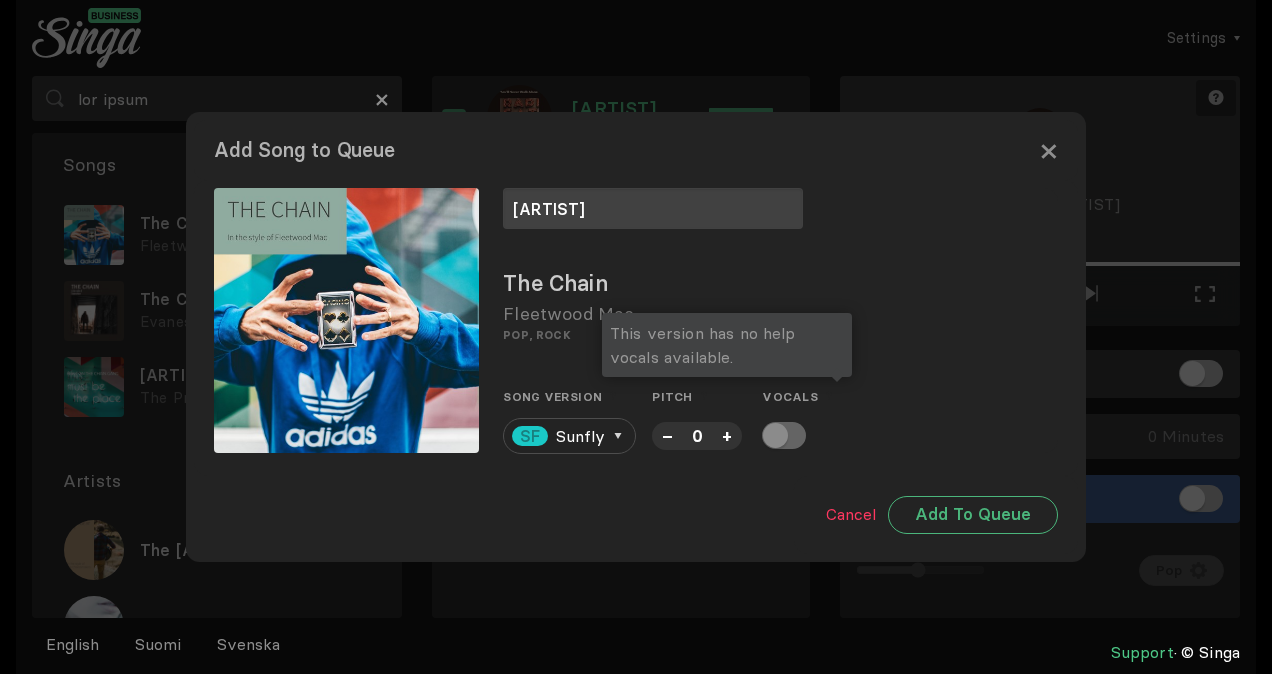 click at bounding box center [784, 435] 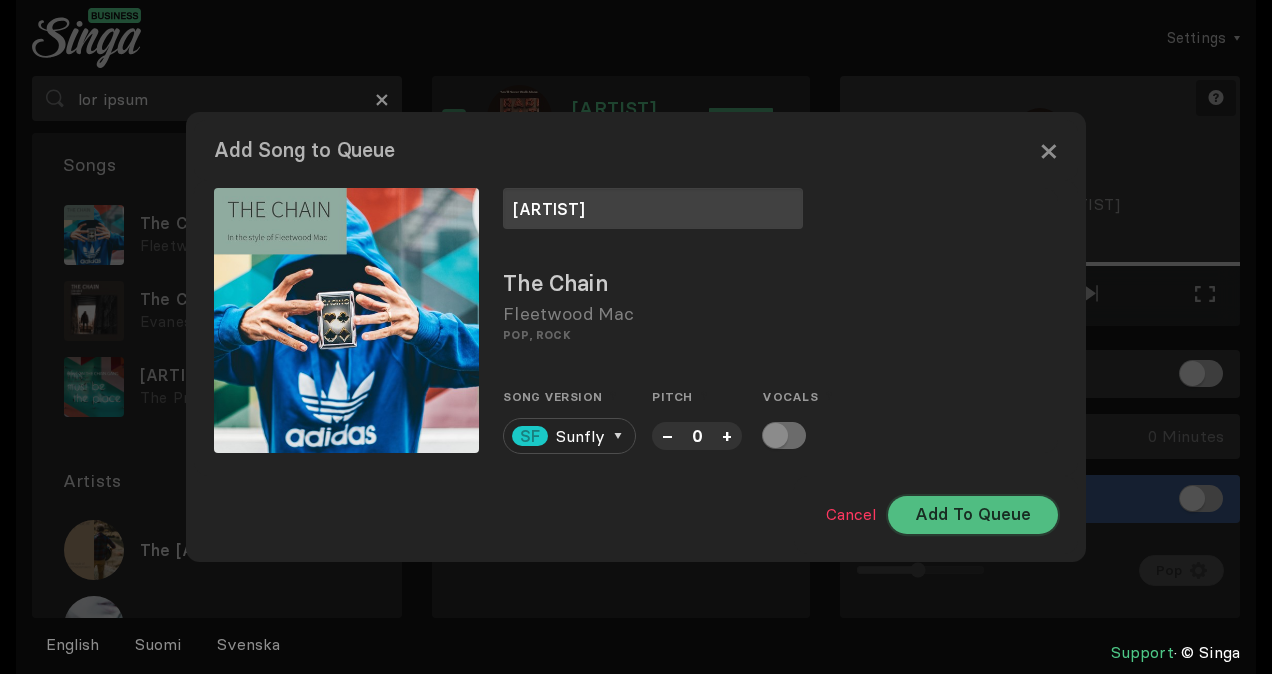 click on "Add To Queue" at bounding box center [973, 515] 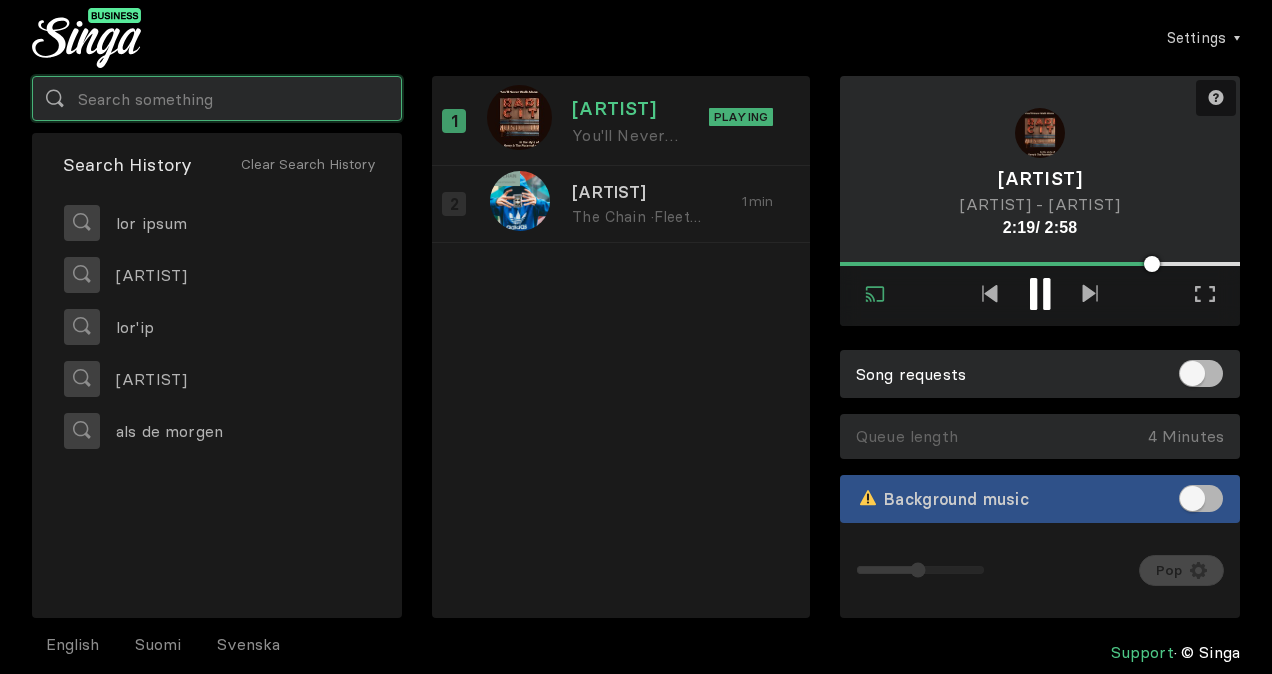 click at bounding box center [217, 98] 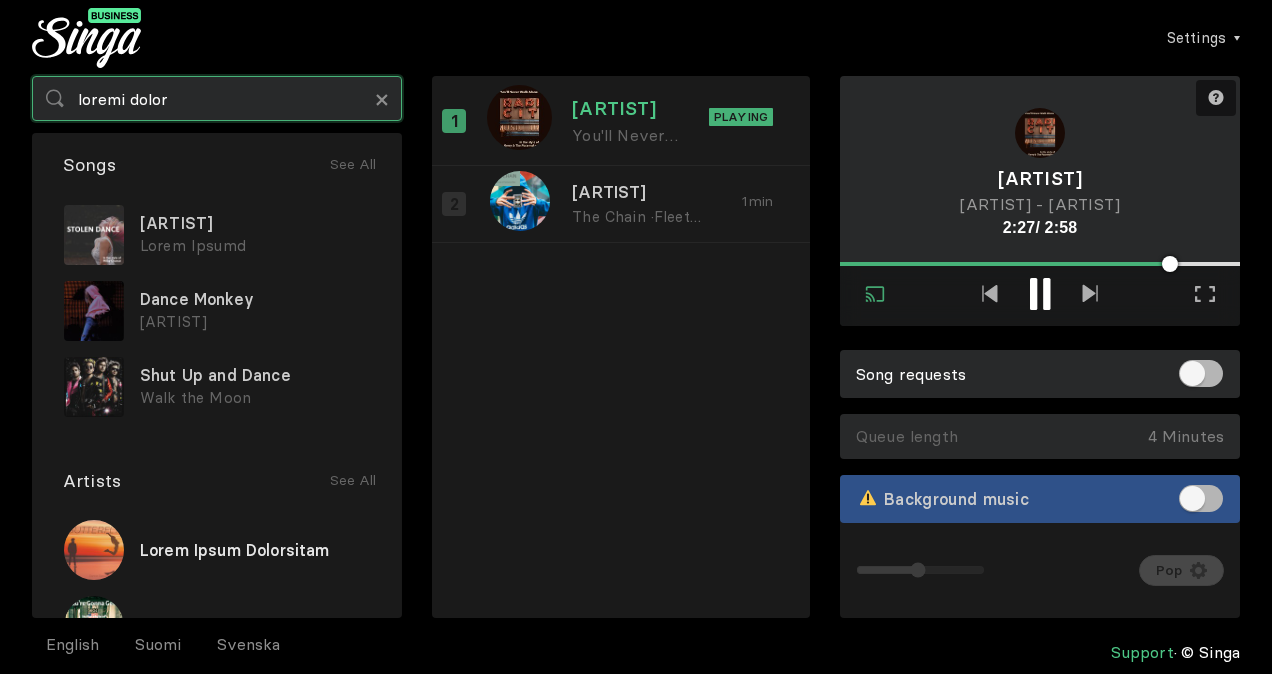 type on "loremi dolor" 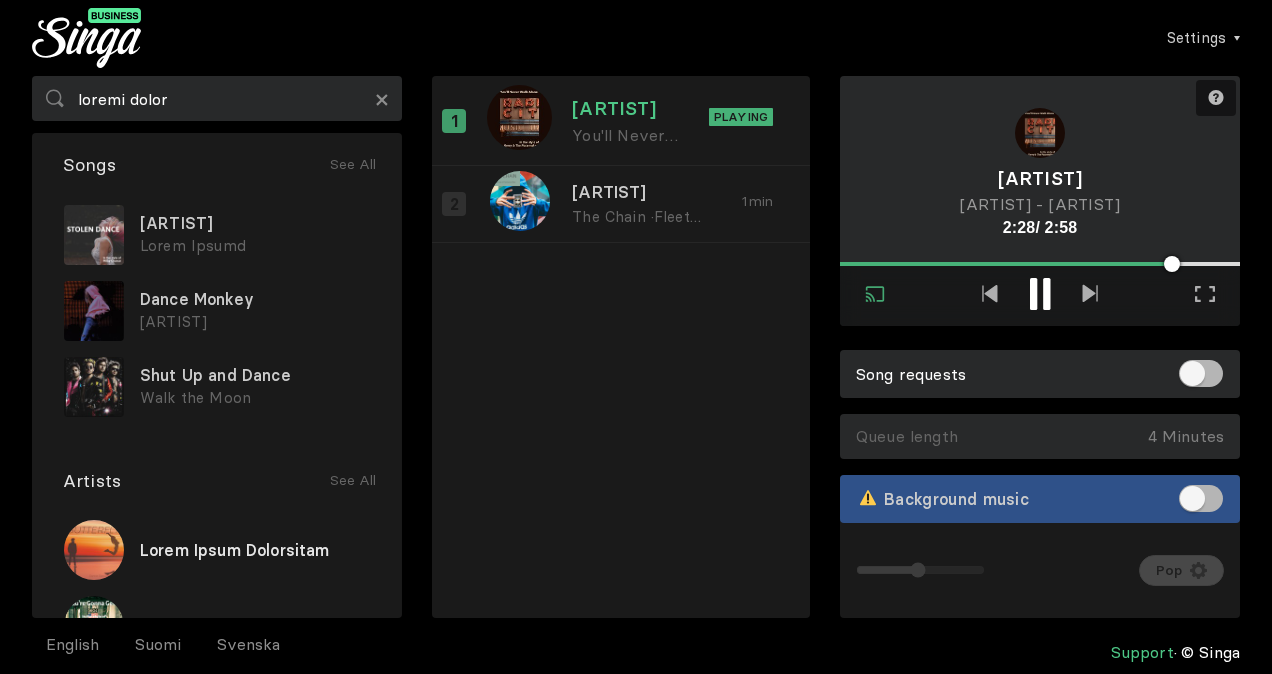 click on "[ARTIST]" at bounding box center [255, 223] 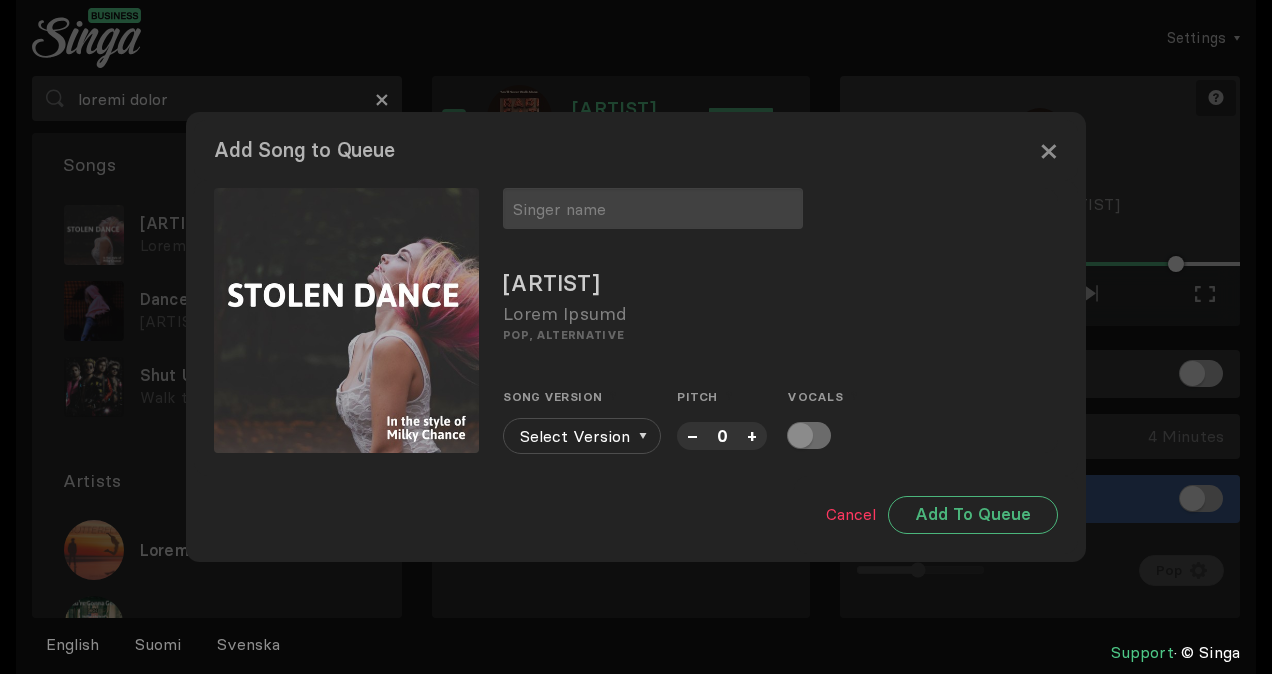 drag, startPoint x: 581, startPoint y: 412, endPoint x: 571, endPoint y: 450, distance: 39.293766 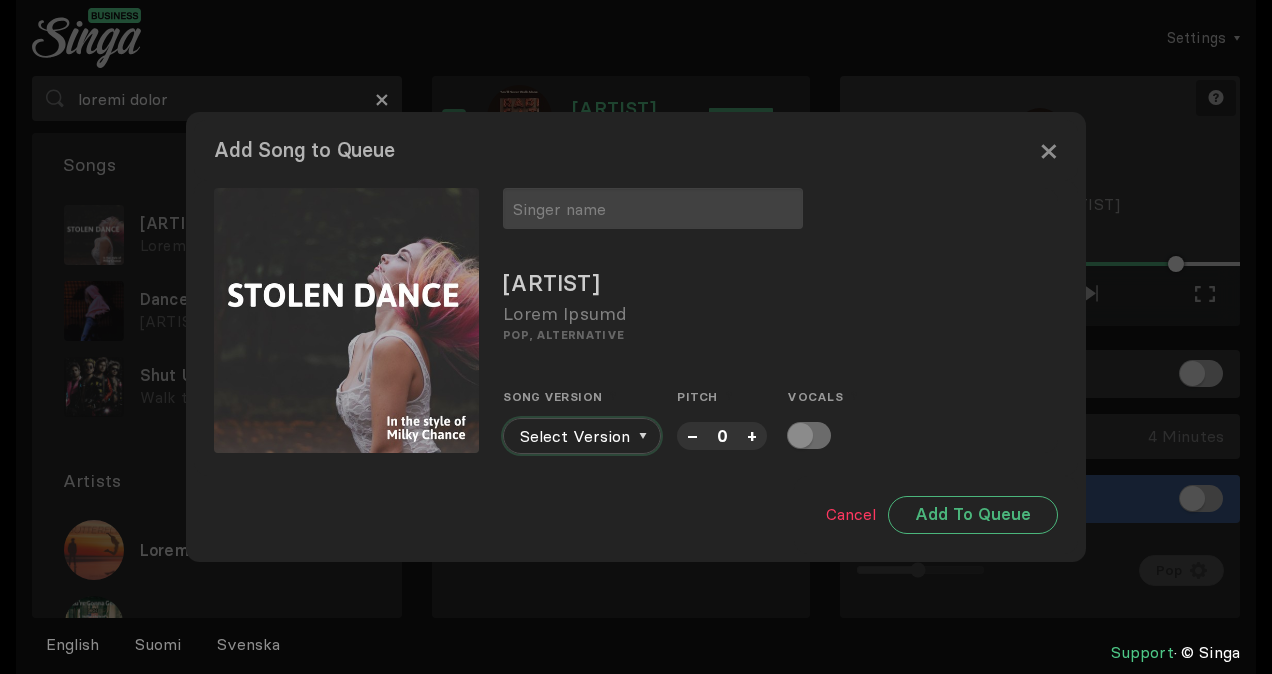 click on "Select Version" at bounding box center (582, 436) 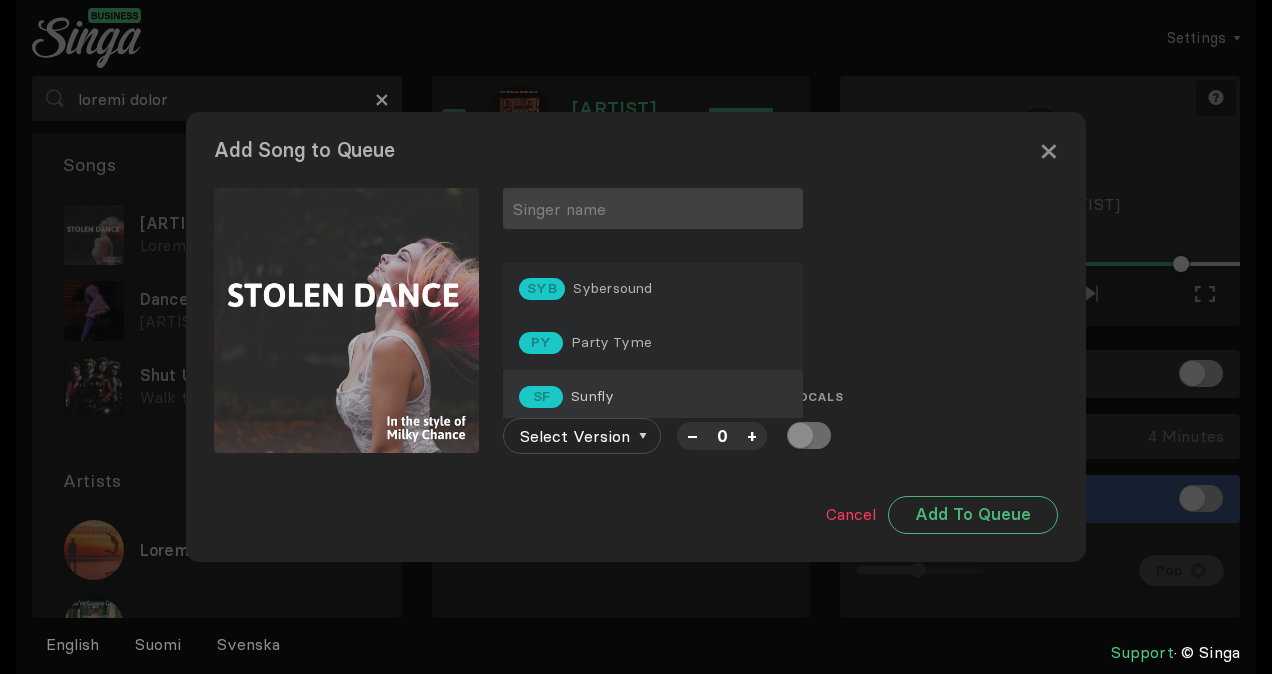 click on "SF Sunfly" at bounding box center [653, 397] 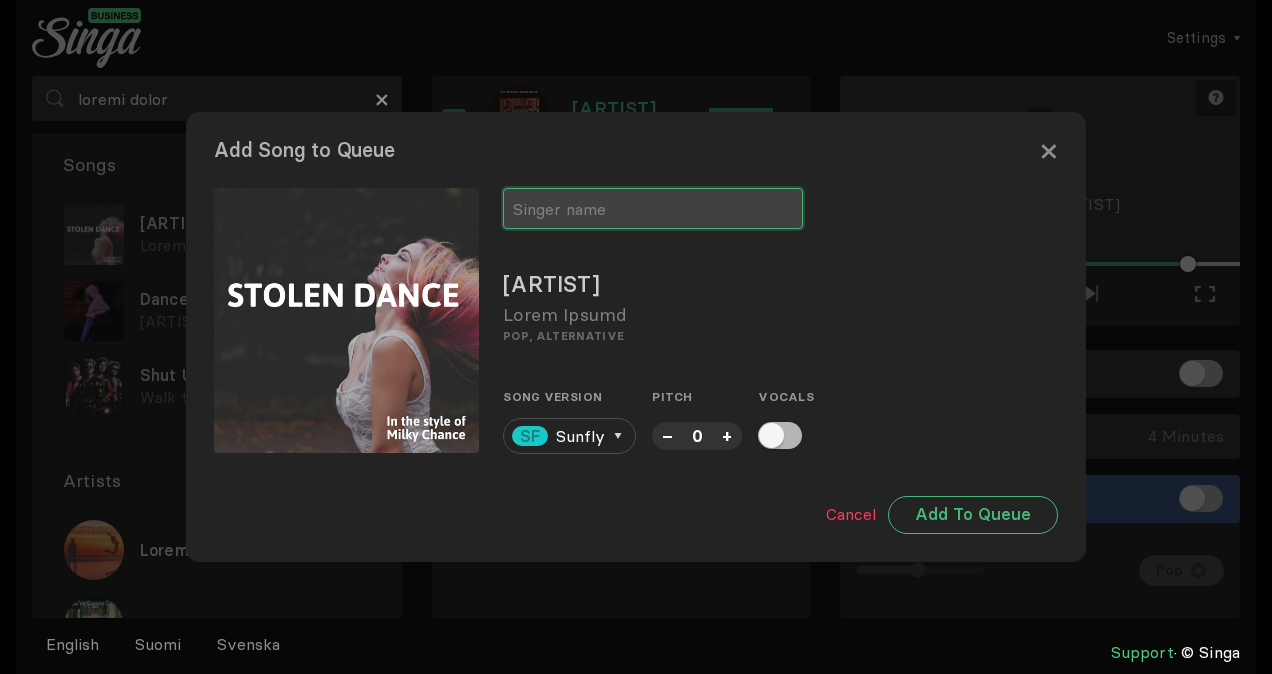 click at bounding box center (653, 208) 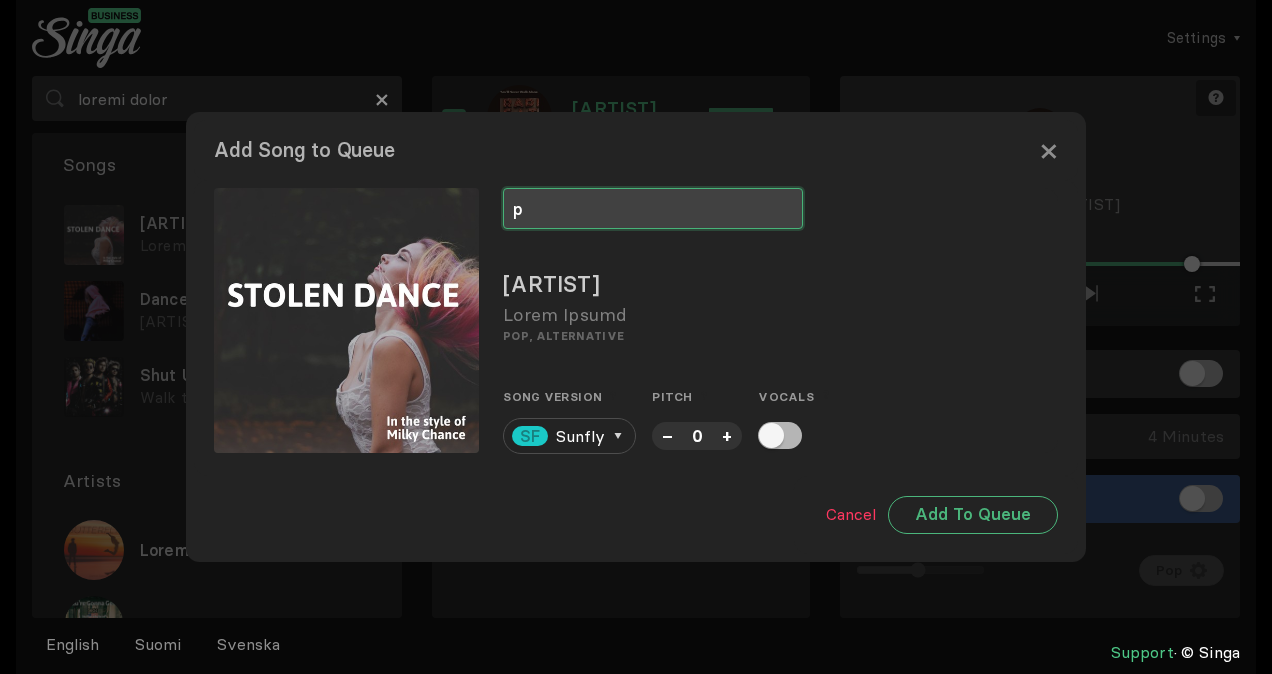 type on "p" 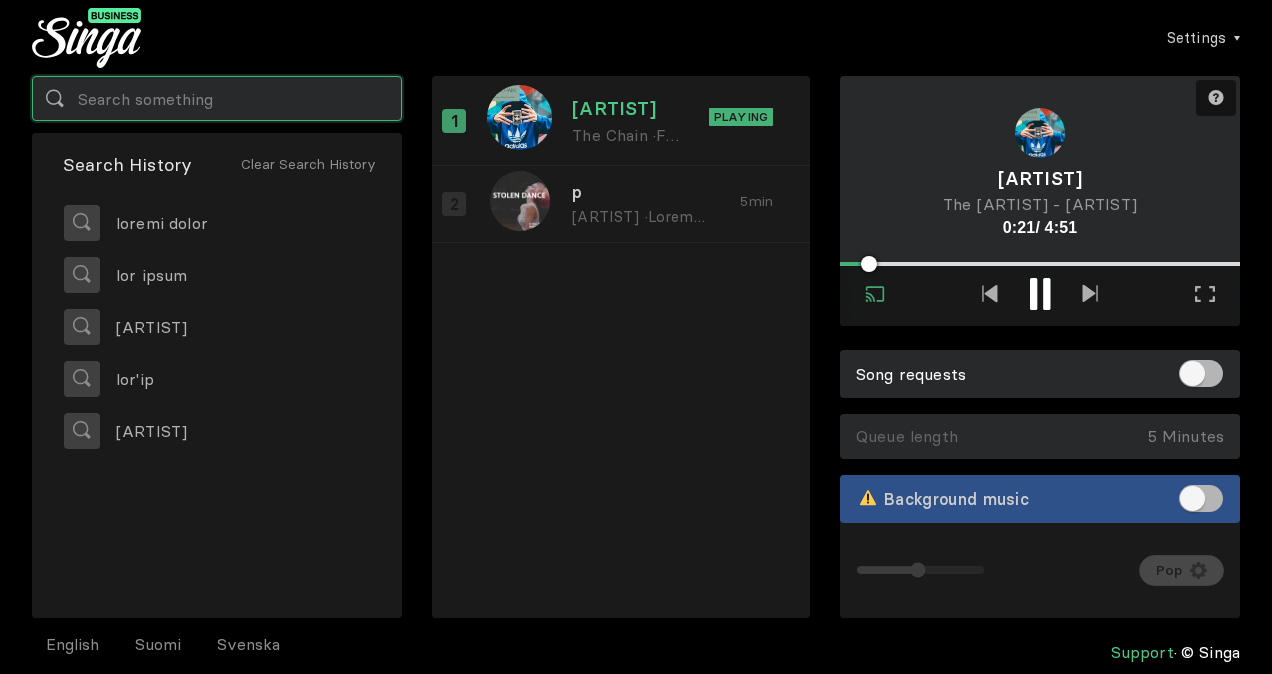 click at bounding box center [217, 98] 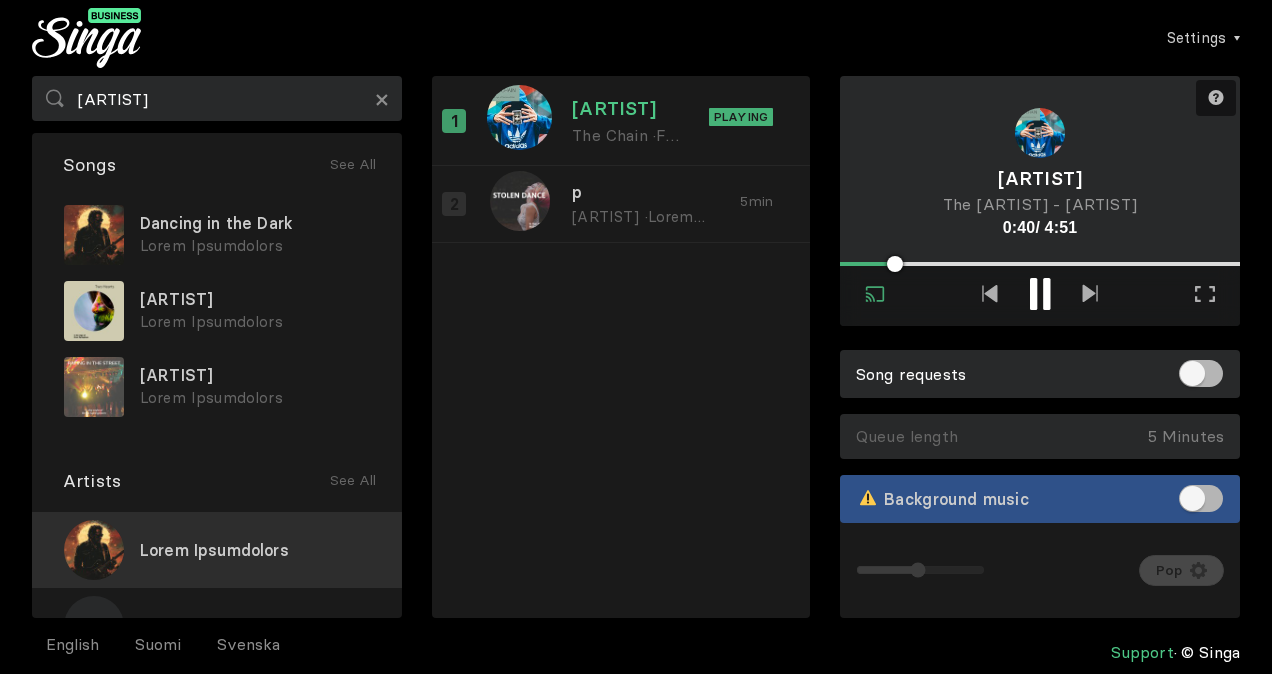 click on "Lorem Ipsumdolors" at bounding box center [217, 550] 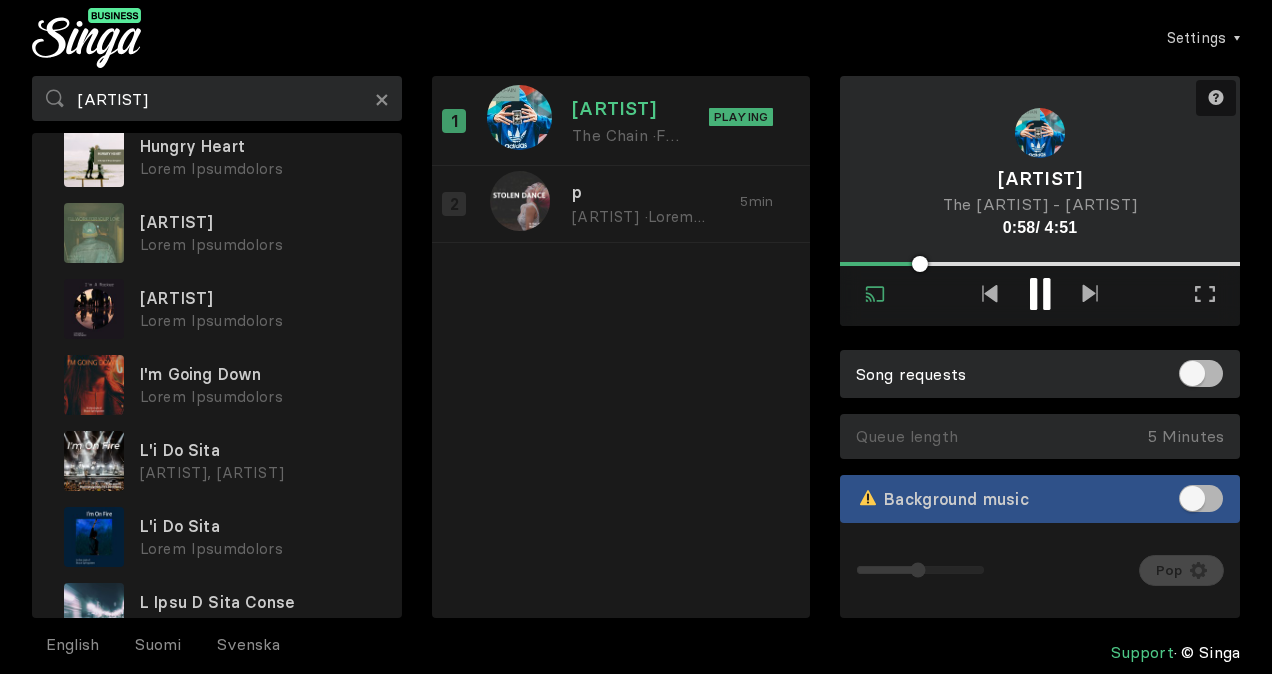 scroll, scrollTop: 1930, scrollLeft: 0, axis: vertical 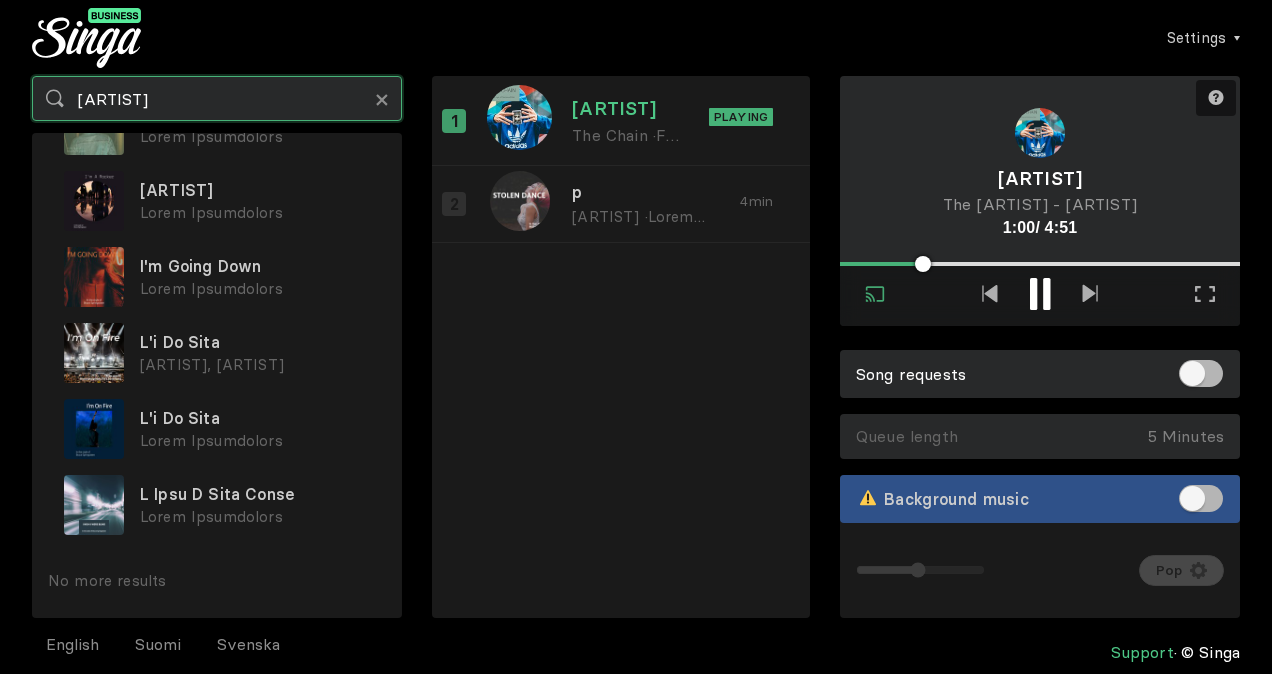 click on "[ARTIST]" at bounding box center [217, 98] 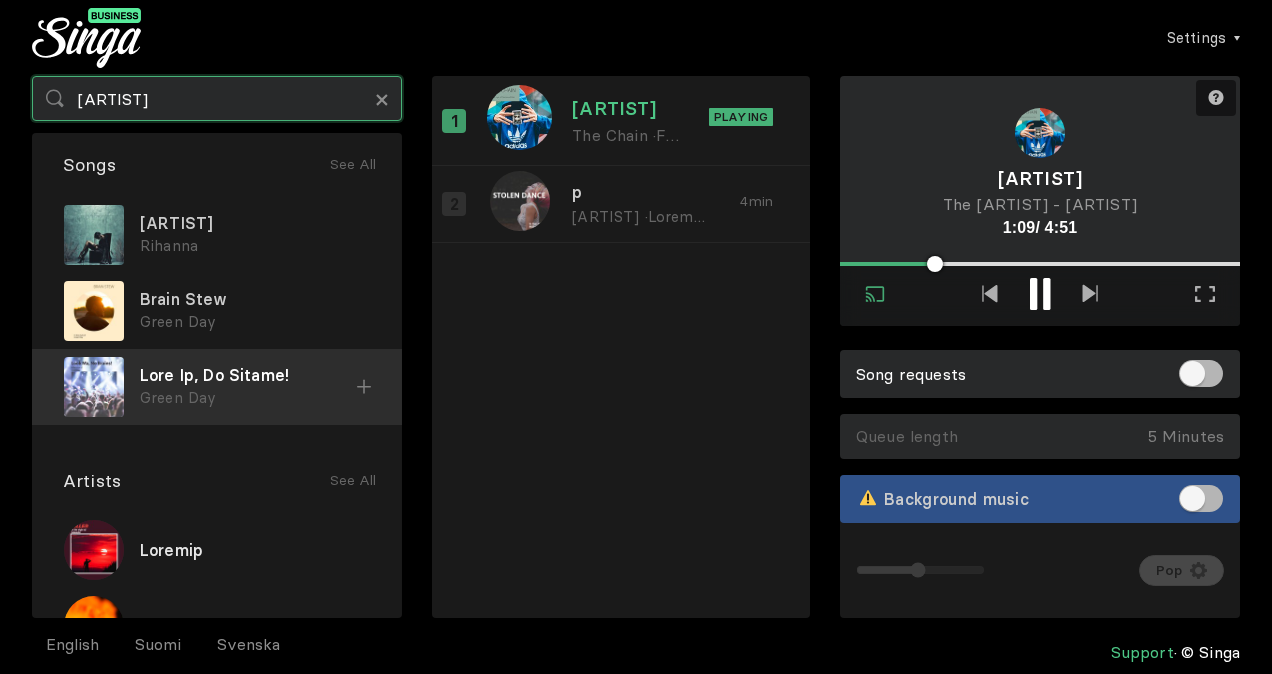 scroll, scrollTop: 122, scrollLeft: 0, axis: vertical 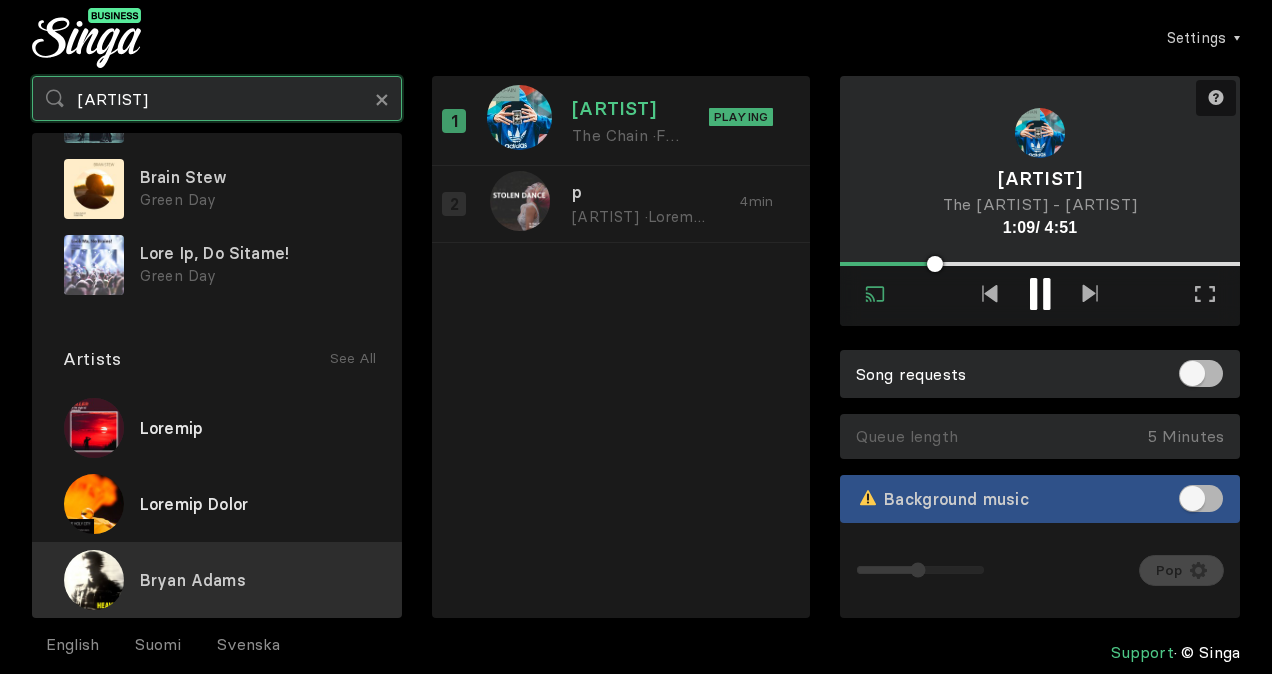 type on "[ARTIST]" 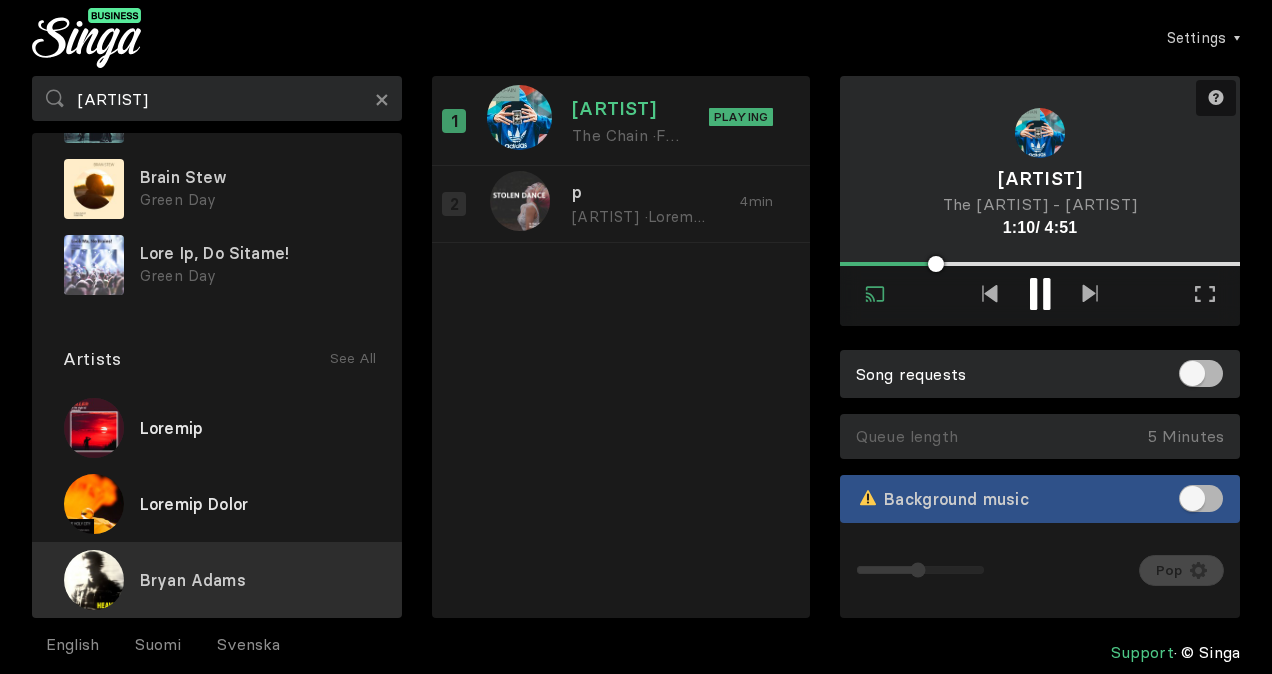 click on "Bryan Adams" at bounding box center (217, 580) 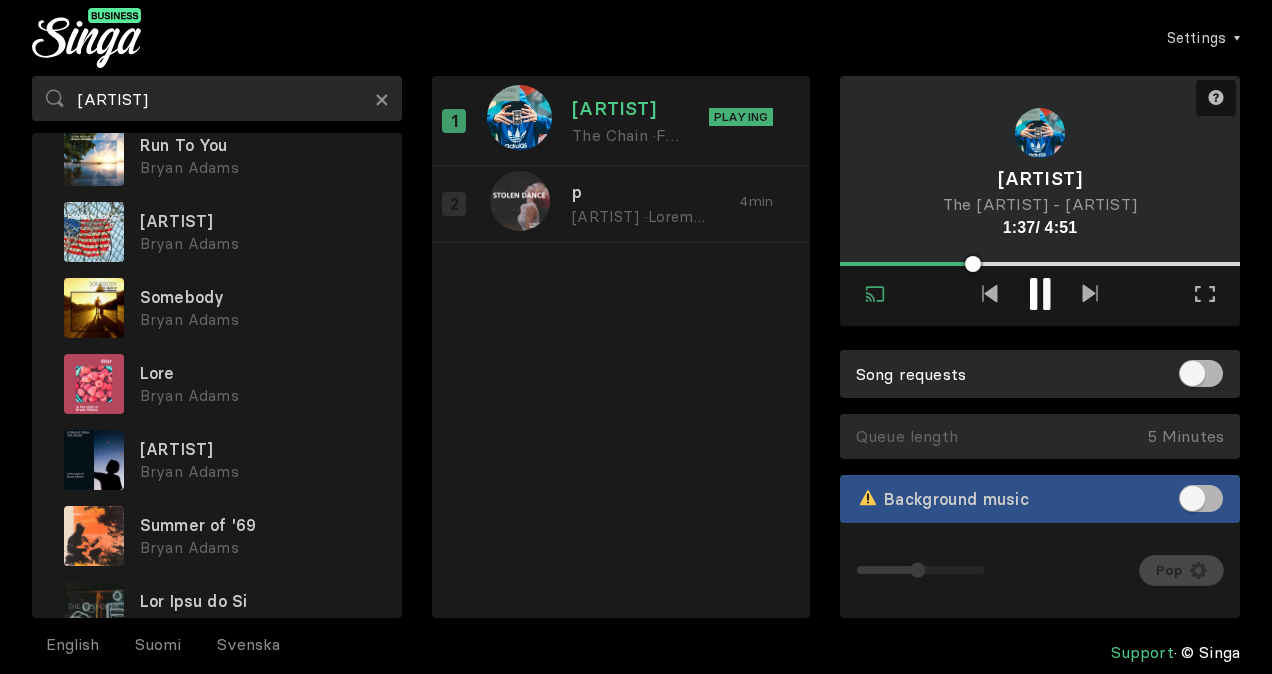 scroll, scrollTop: 2819, scrollLeft: 0, axis: vertical 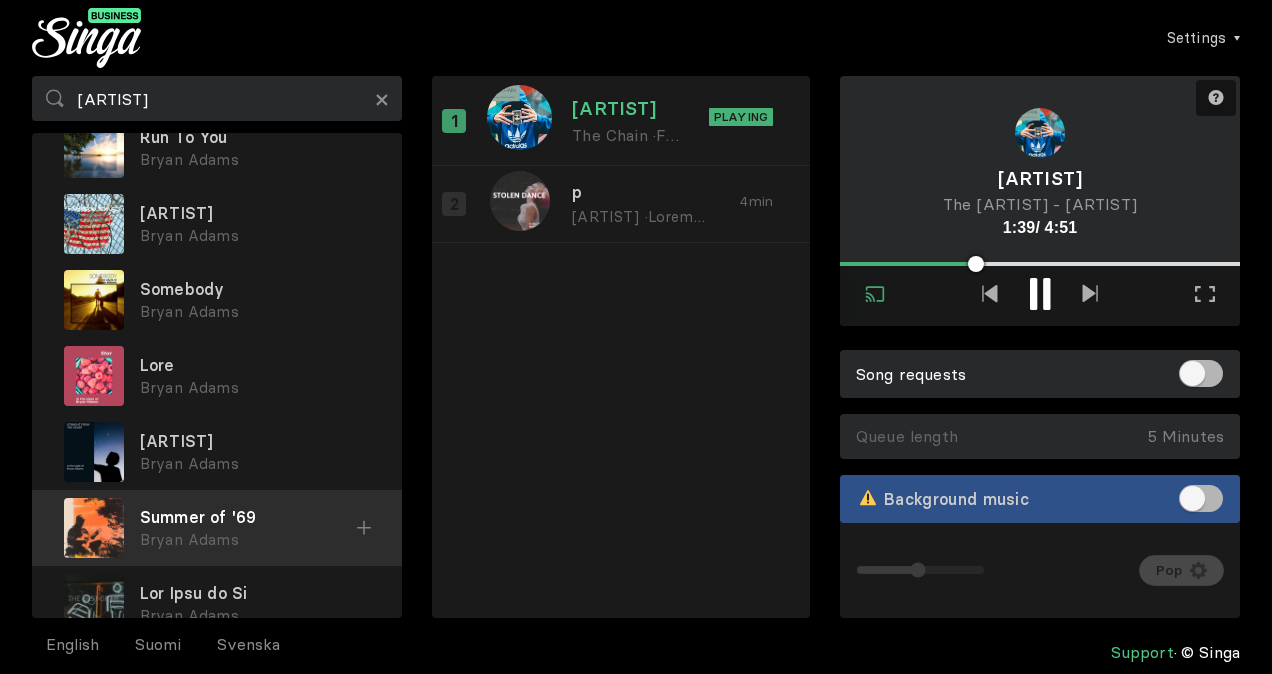 click at bounding box center [0, 0] 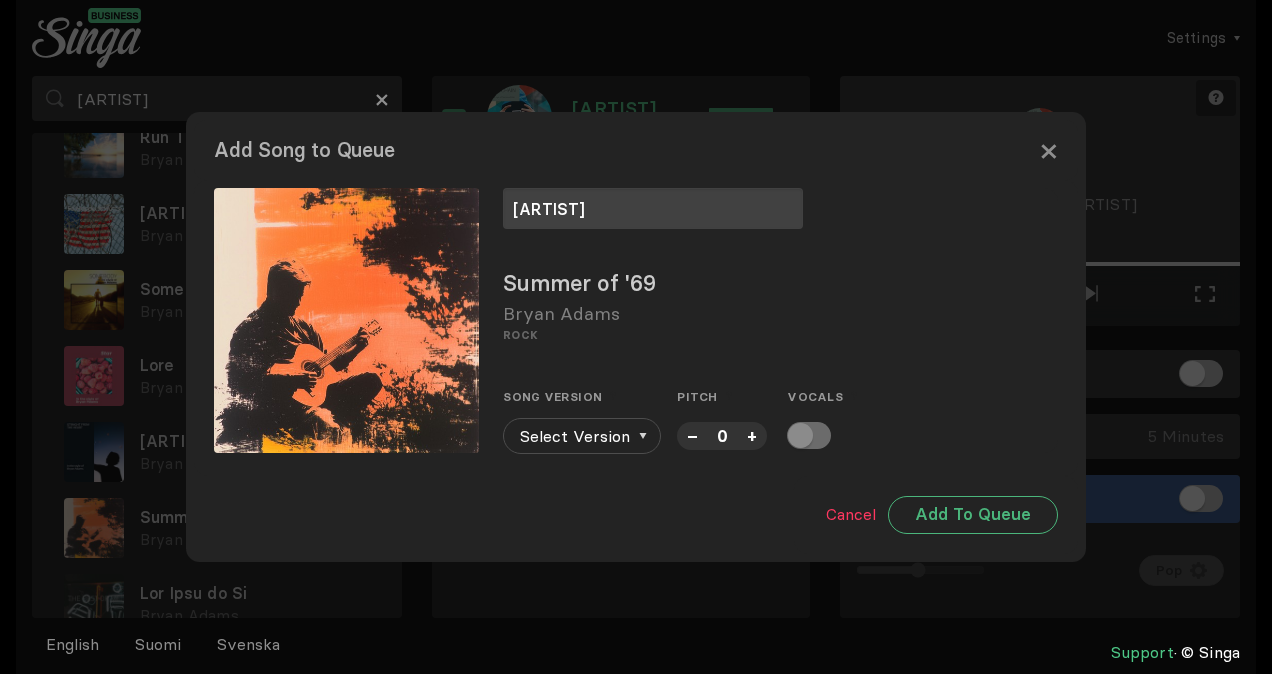 type on "[ARTIST]" 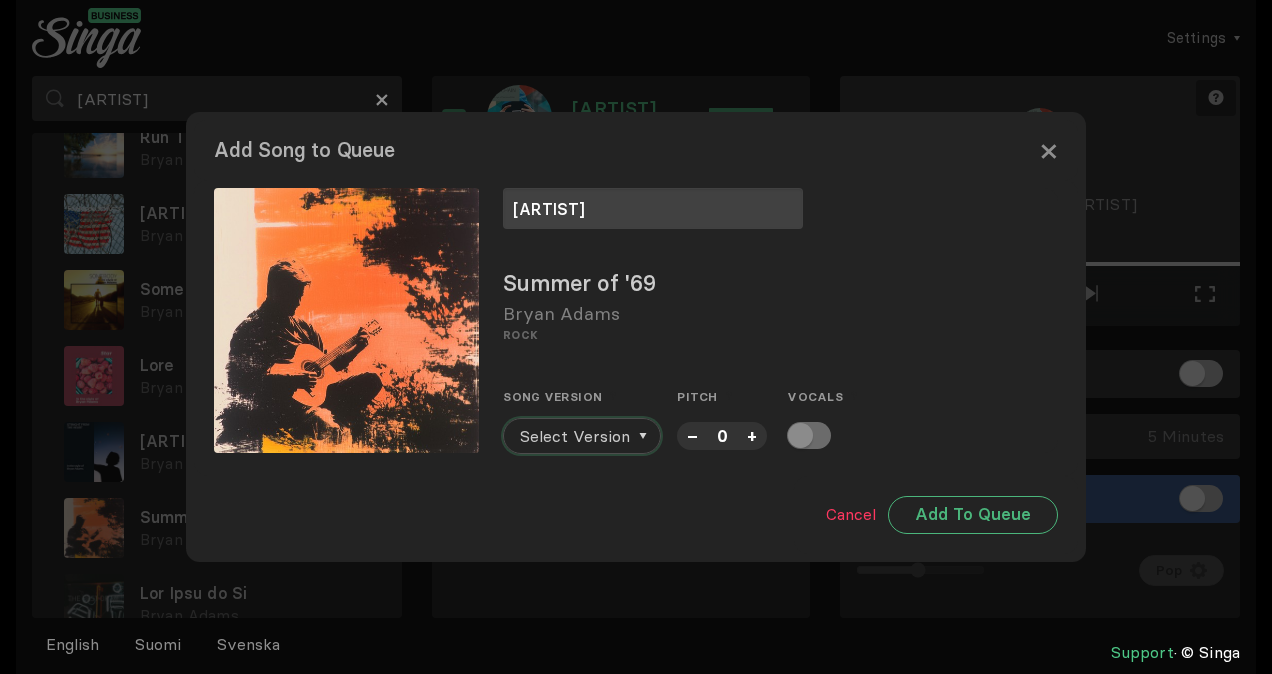click on "Select Version" at bounding box center (575, 436) 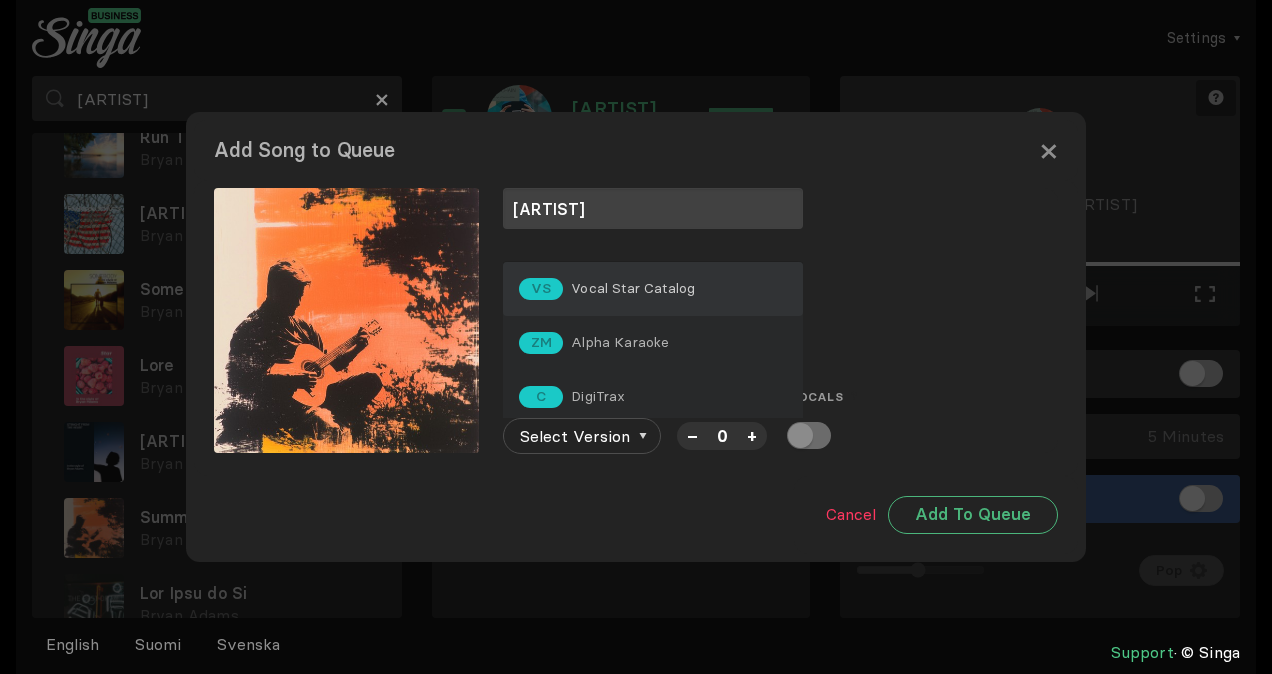 click on "Vocal Star Catalog" at bounding box center [633, 288] 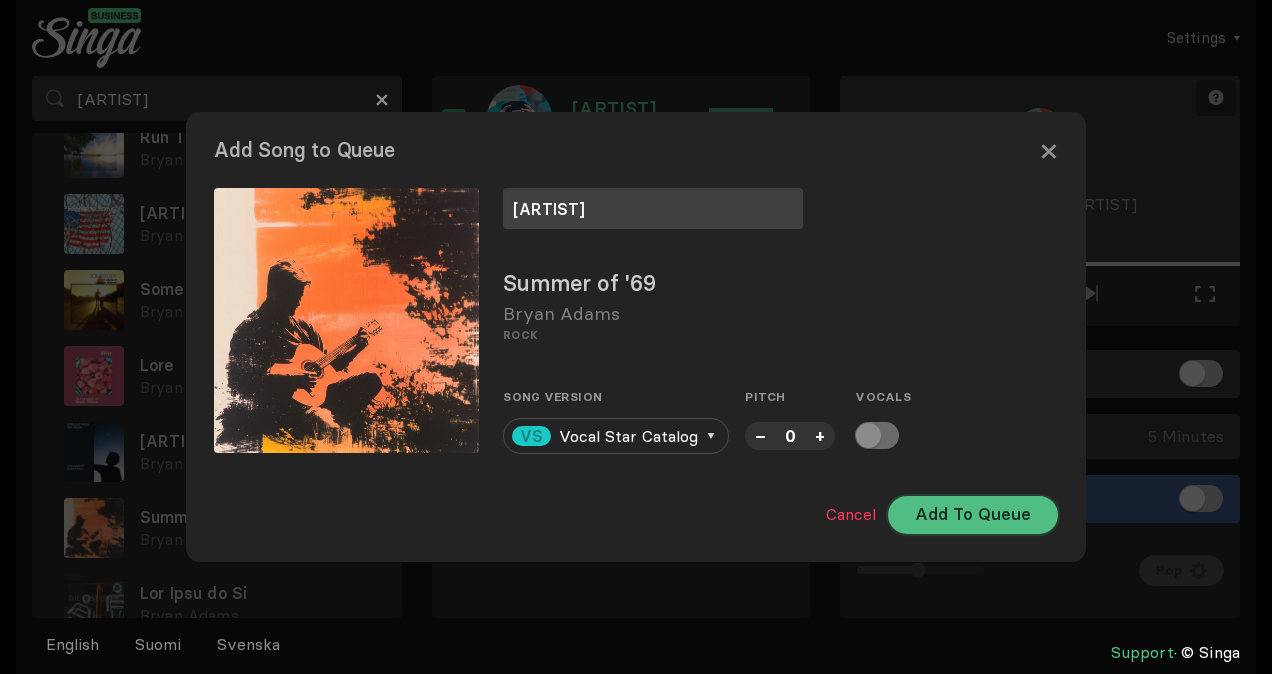 click on "Add To Queue" at bounding box center (973, 515) 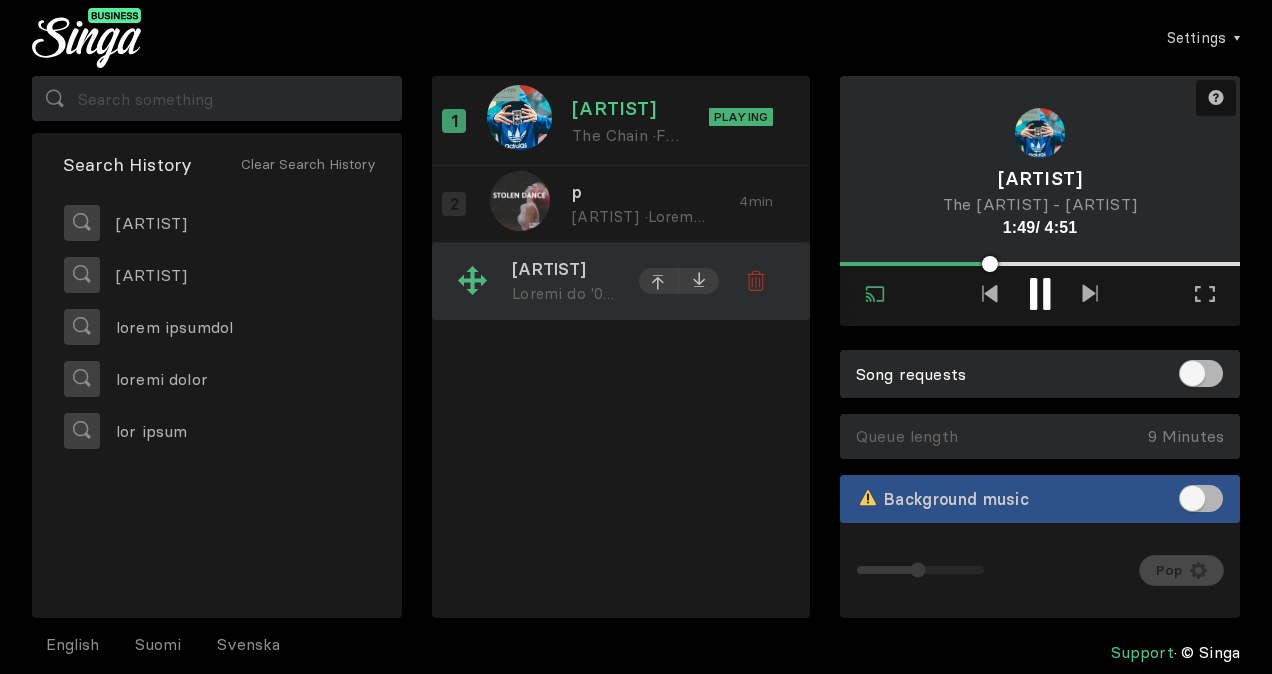 scroll, scrollTop: 0, scrollLeft: 0, axis: both 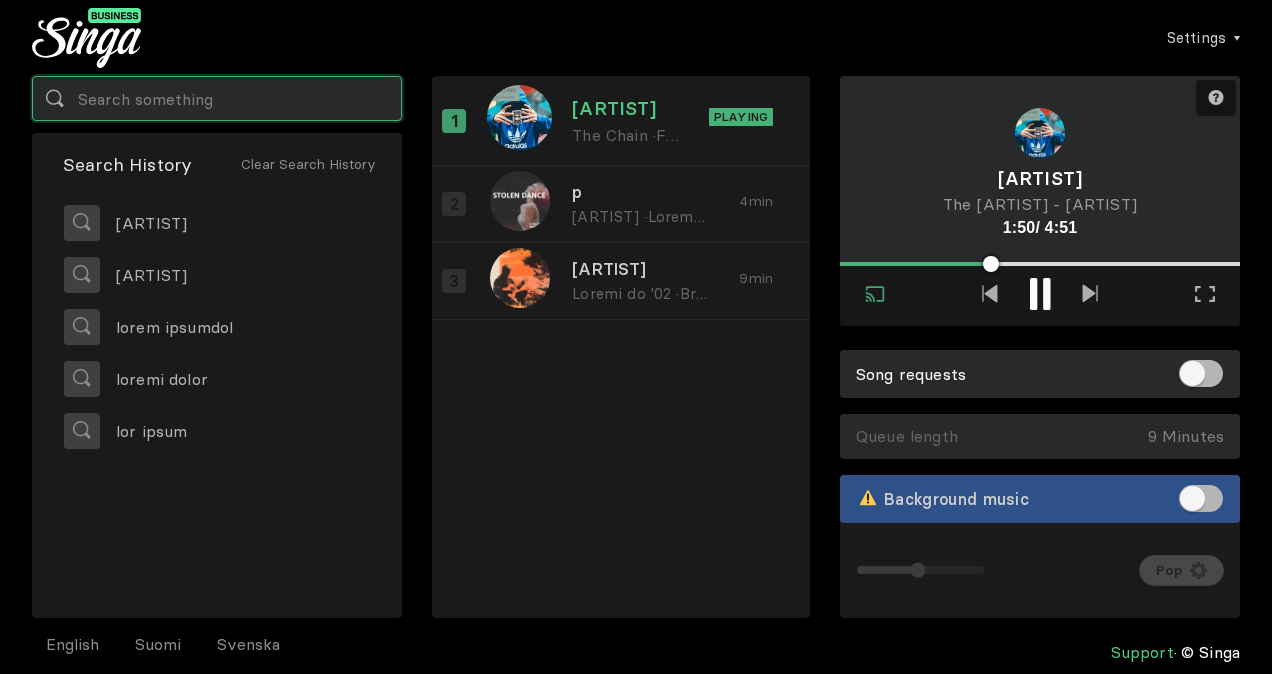 click at bounding box center [217, 98] 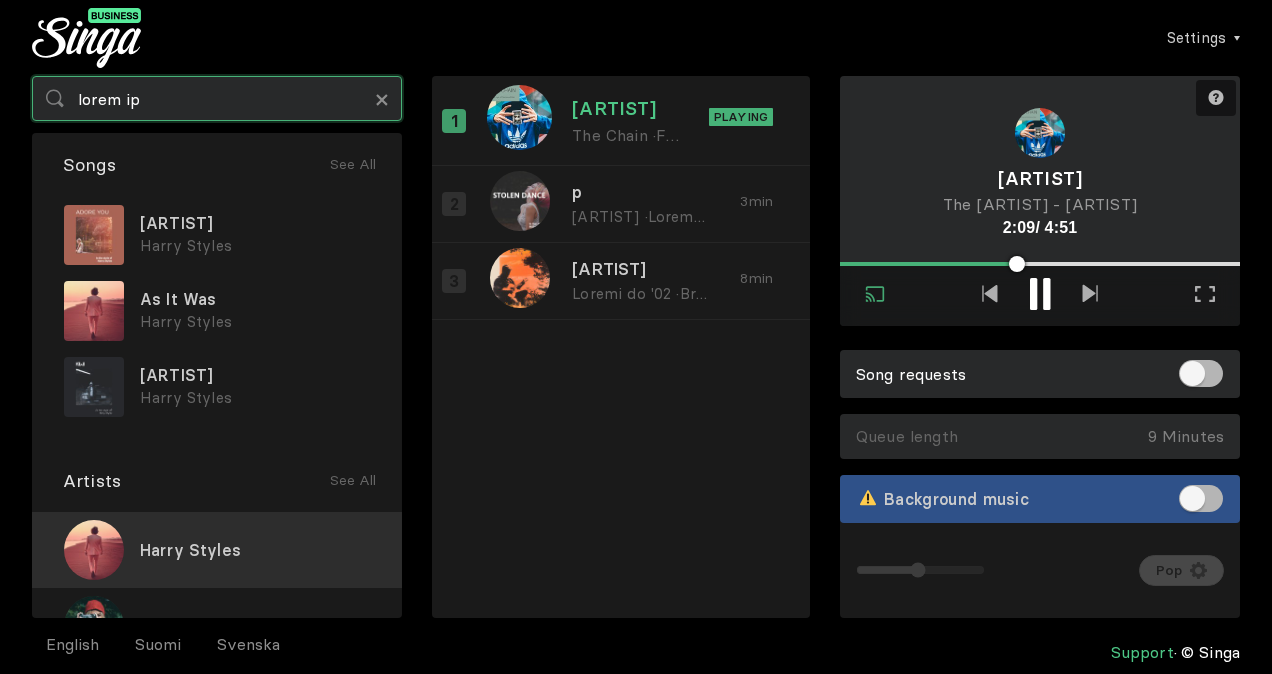 type on "lorem ip" 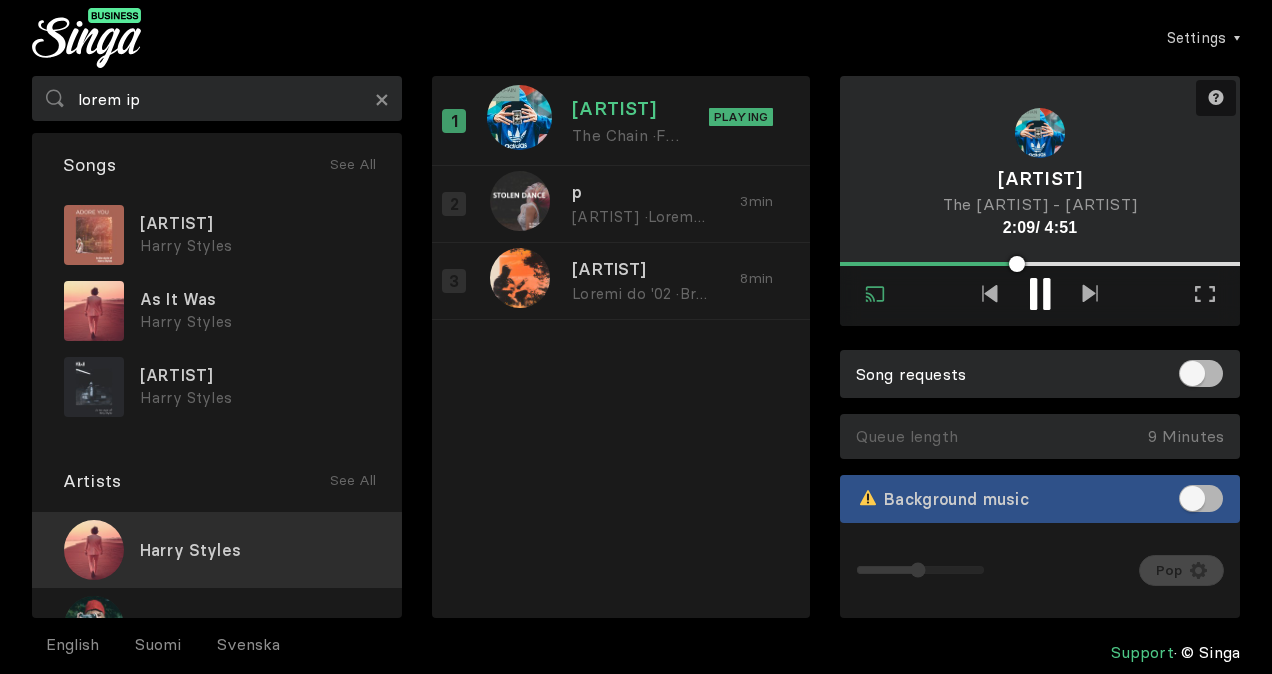 click on "Harry Styles" at bounding box center (217, 550) 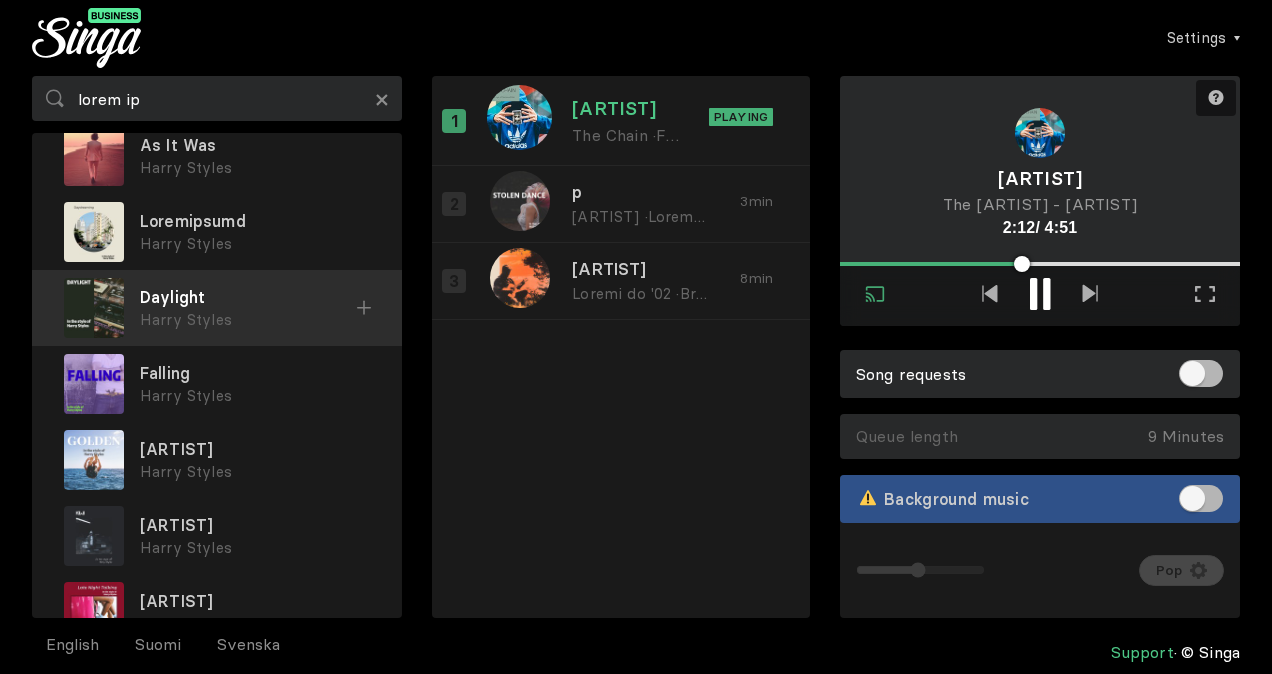 scroll, scrollTop: 152, scrollLeft: 0, axis: vertical 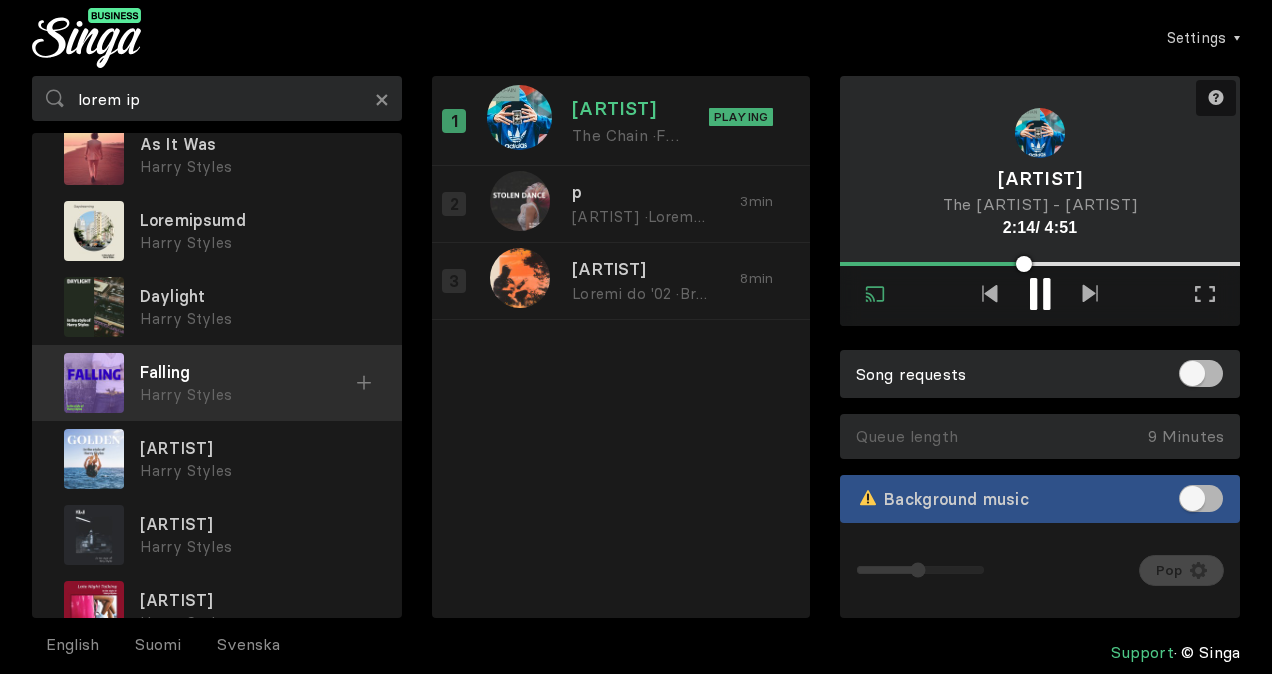 click at bounding box center (0, 0) 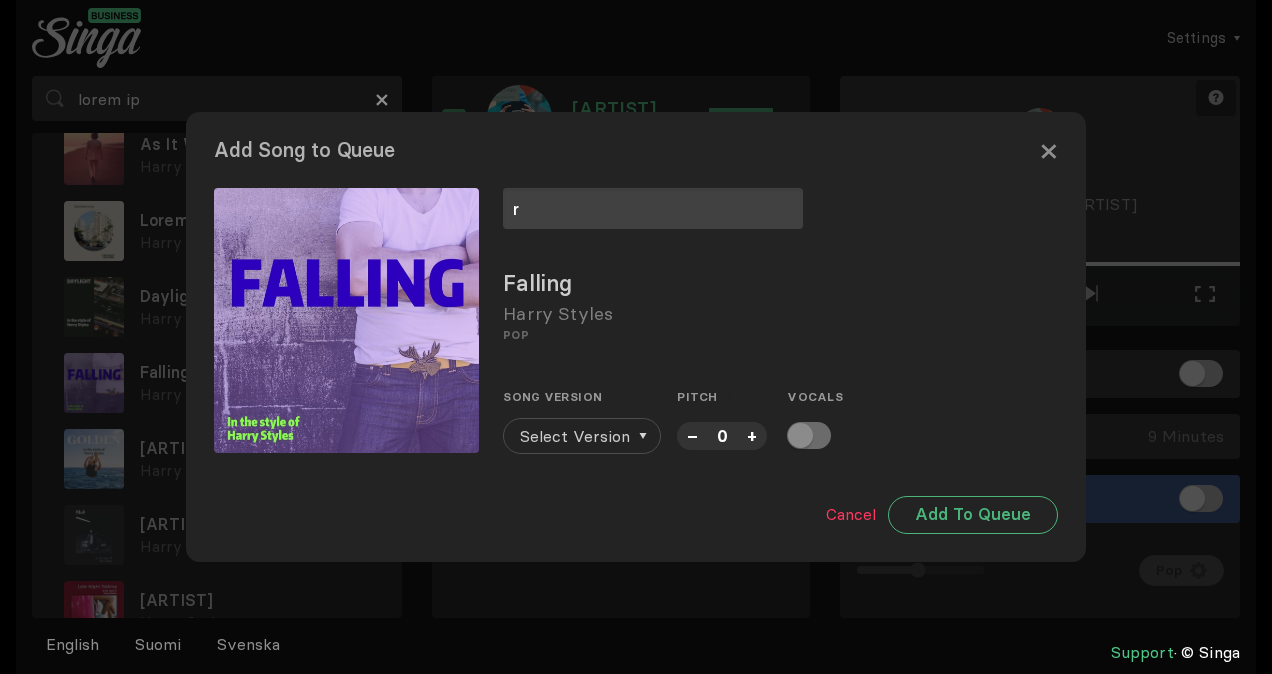 type on "r" 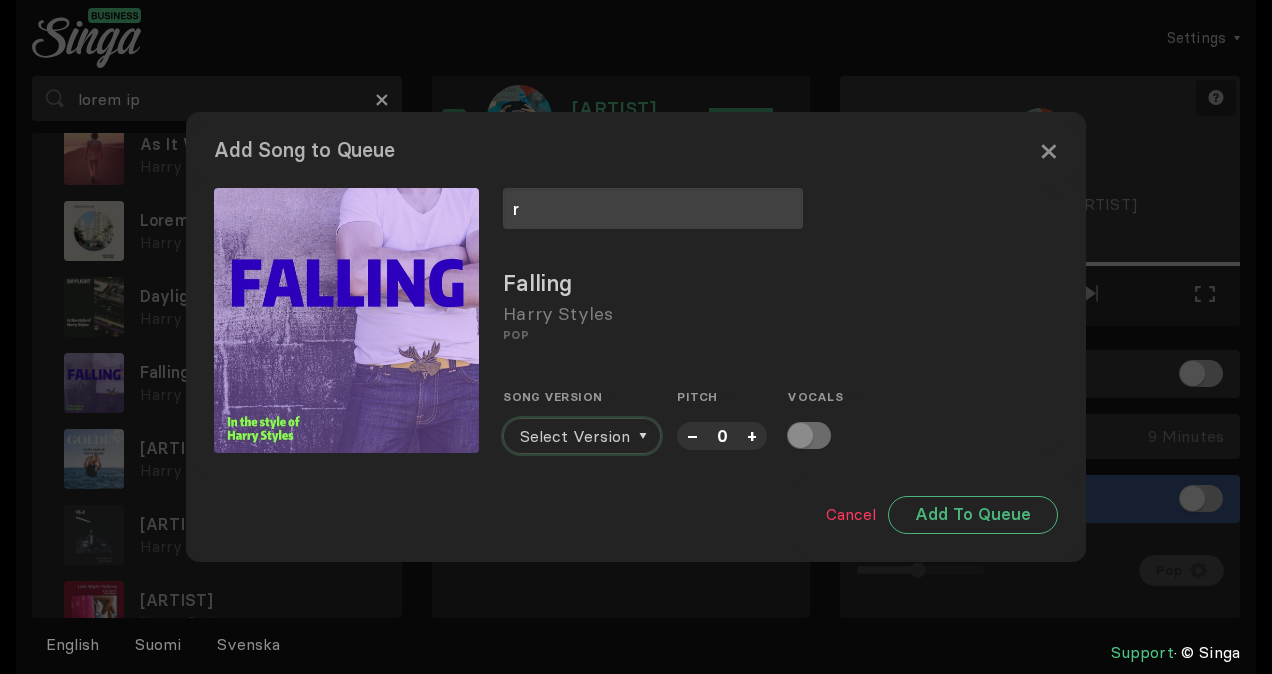 click on "Select Version" at bounding box center [575, 436] 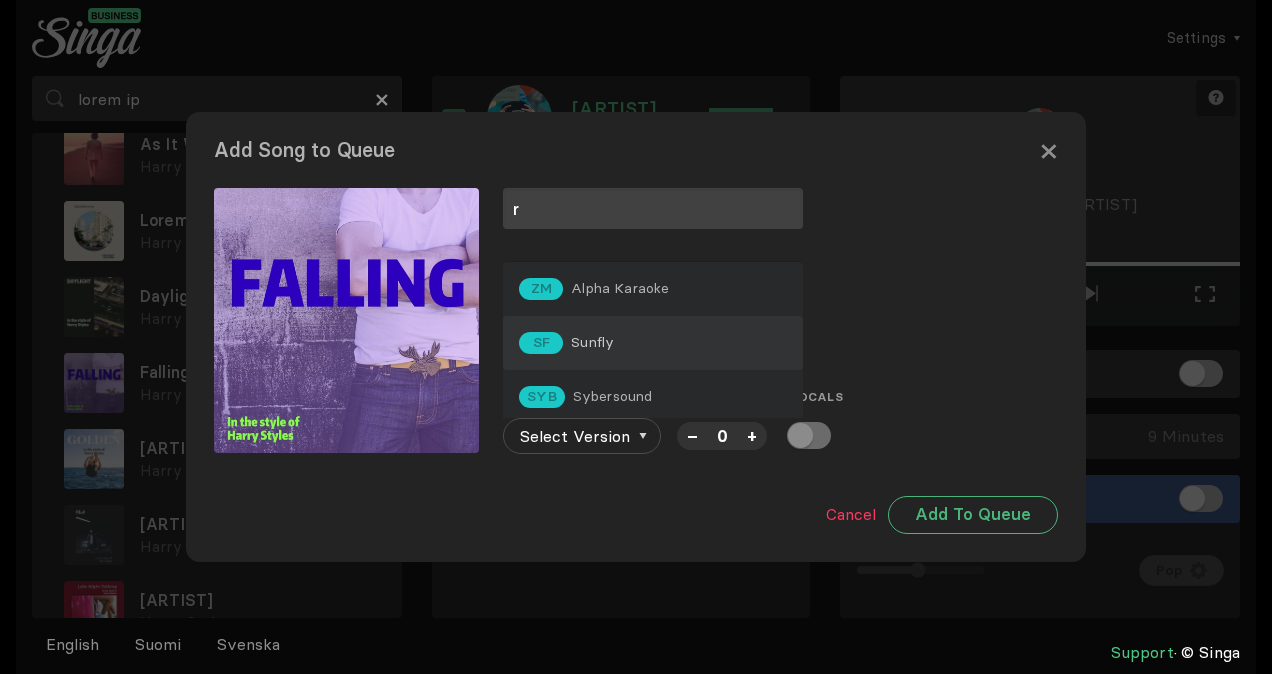 click on "SF Sunfly" at bounding box center [653, 289] 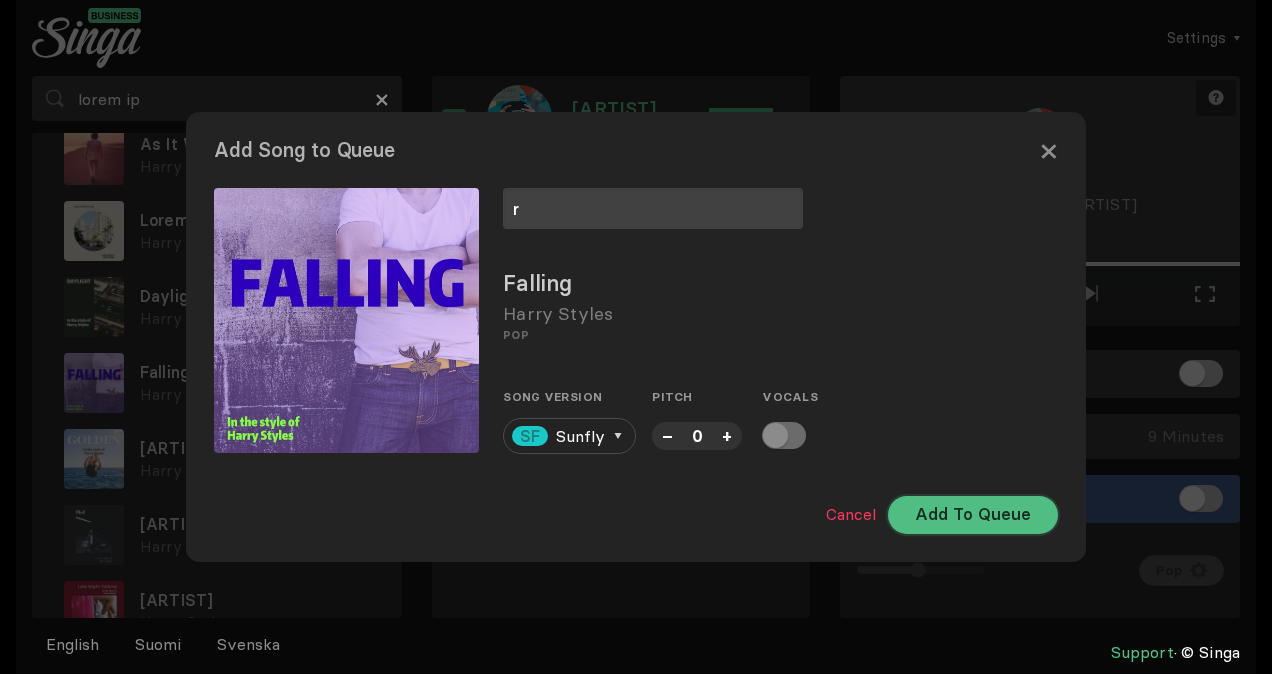 click on "Add To Queue" at bounding box center [973, 515] 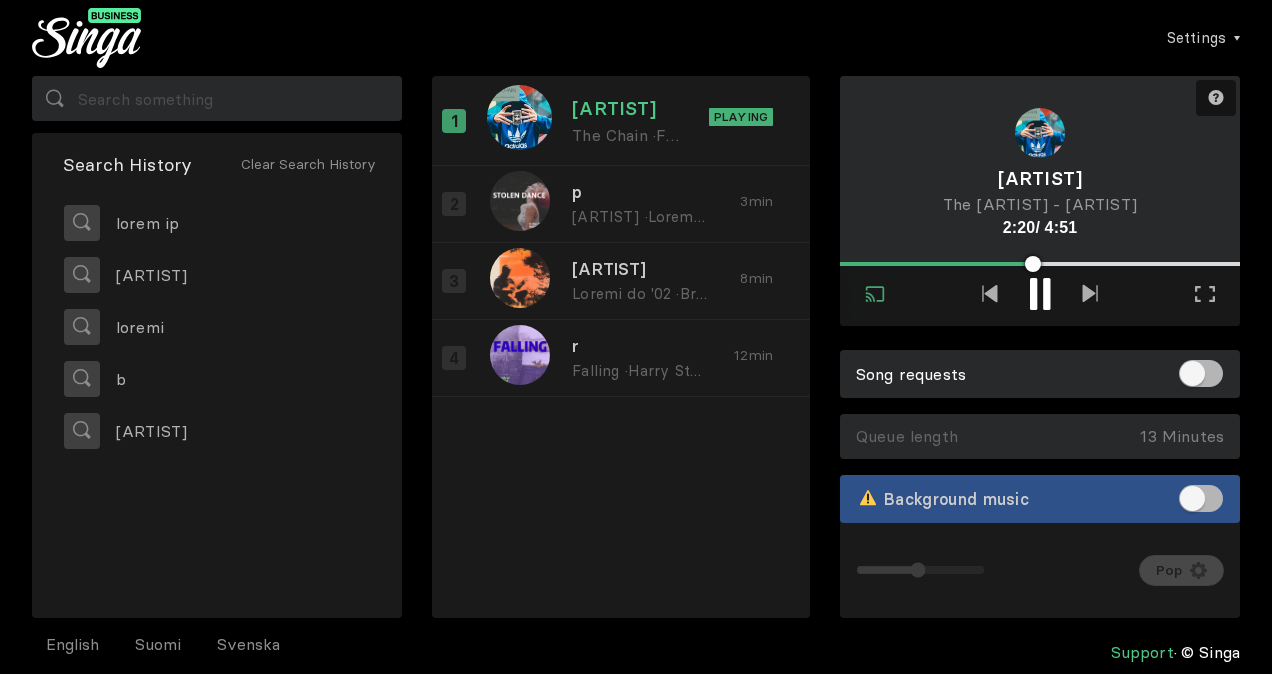 scroll, scrollTop: 0, scrollLeft: 0, axis: both 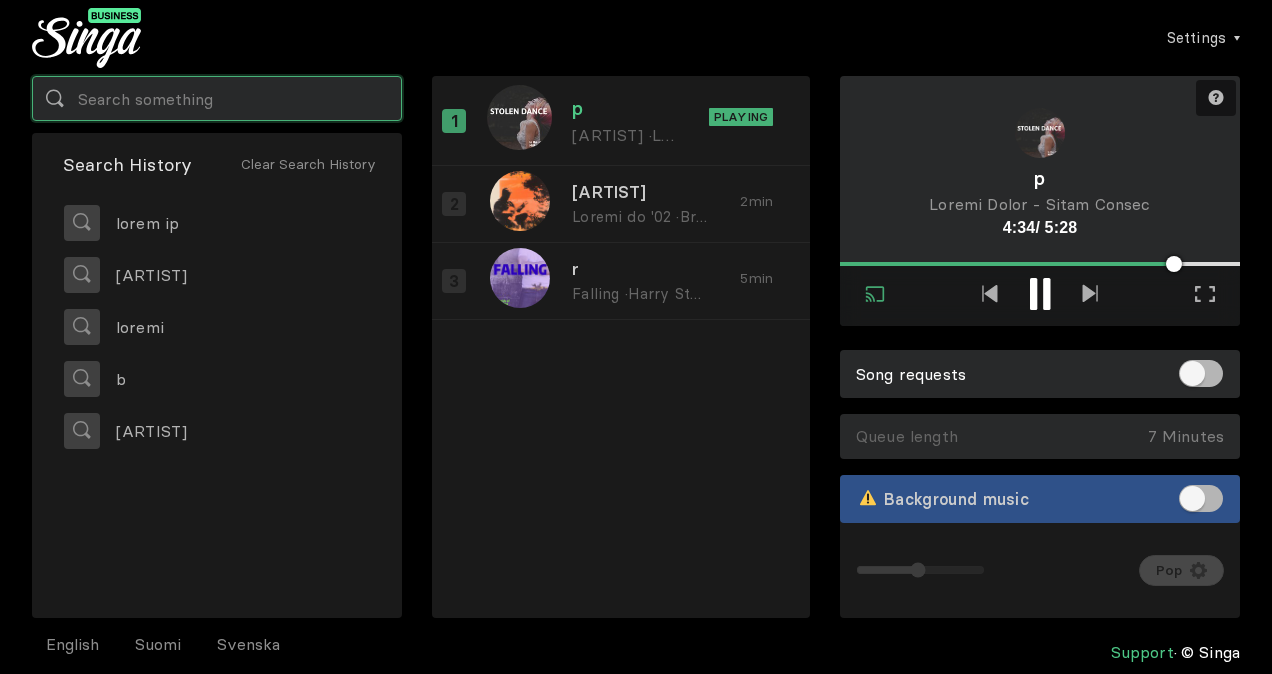 click at bounding box center [217, 98] 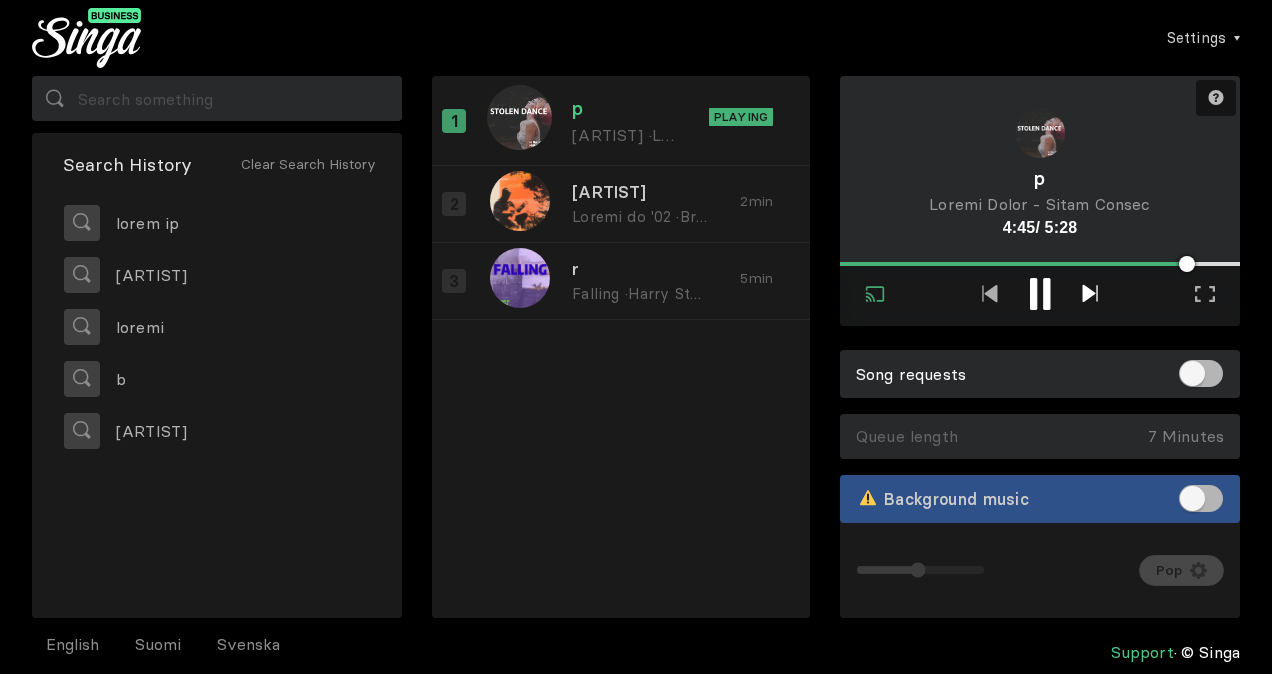 click at bounding box center [1089, 293] 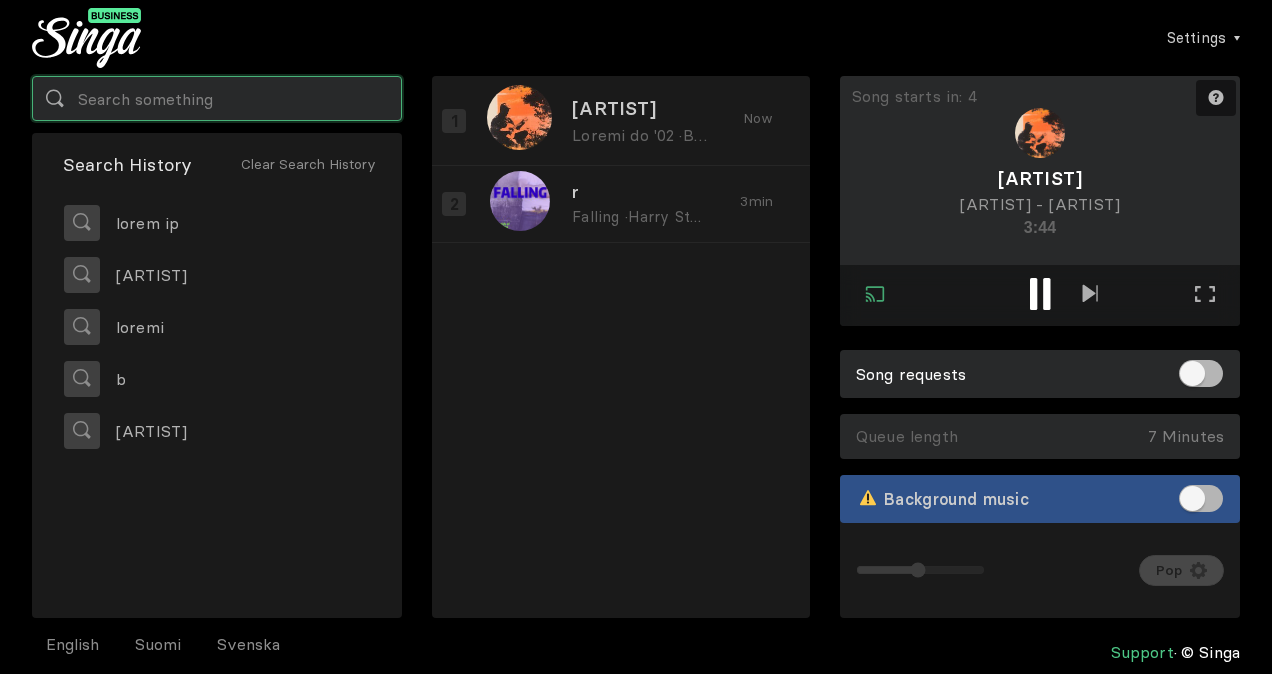 click at bounding box center [217, 98] 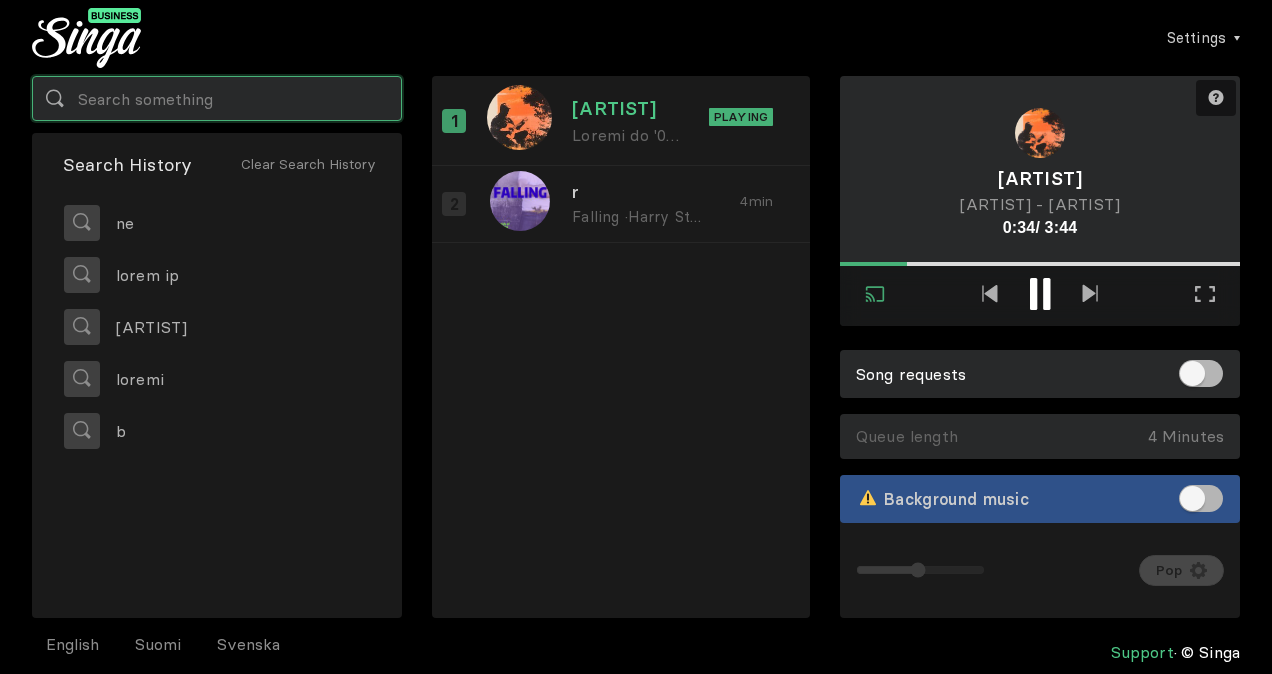 click at bounding box center [217, 98] 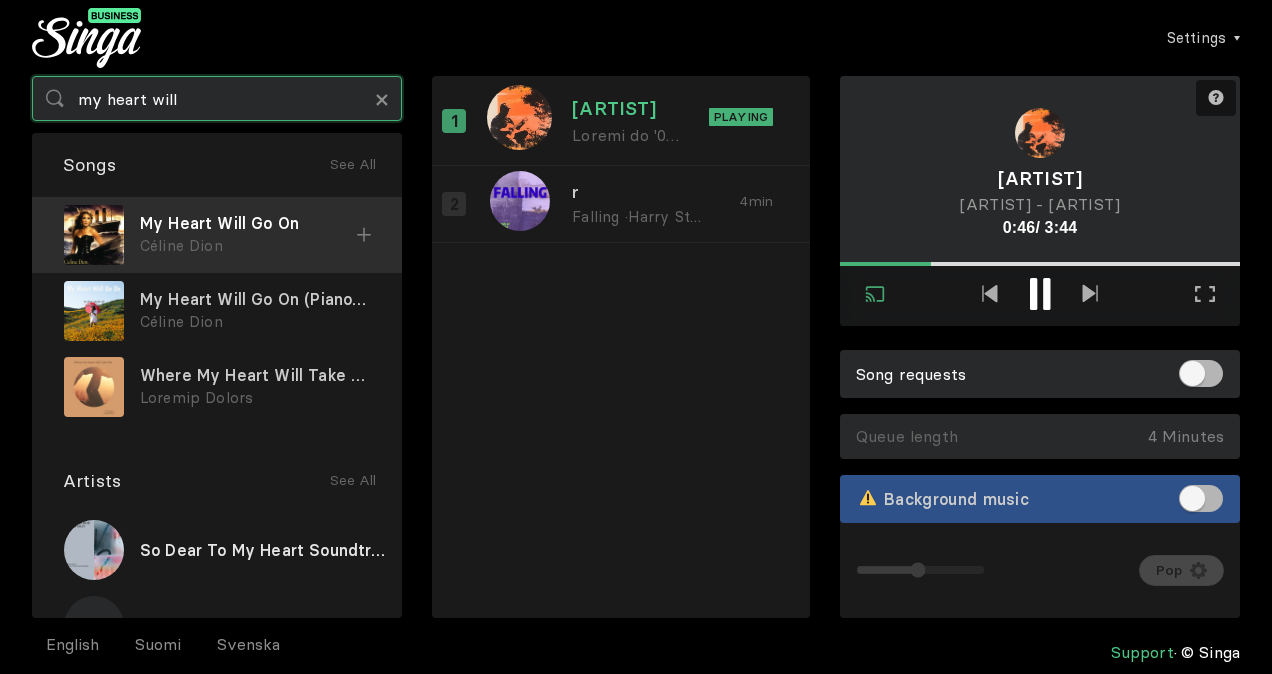 type on "my heart will" 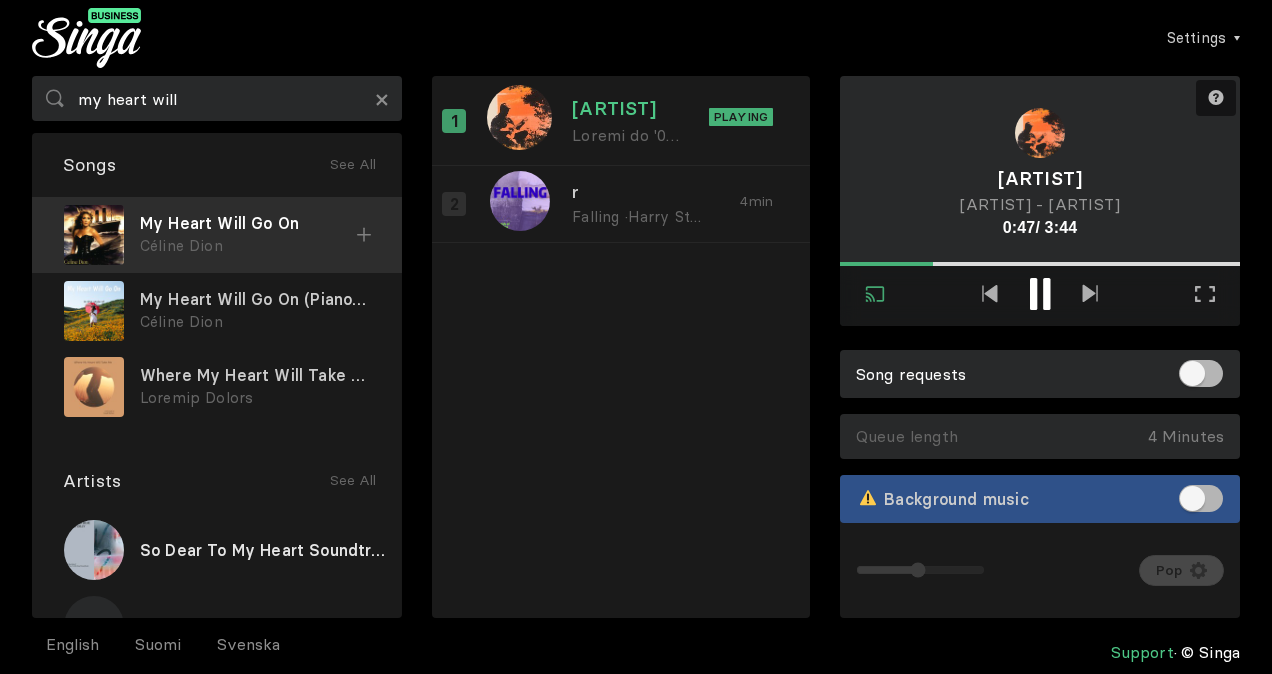 click at bounding box center (364, 234) 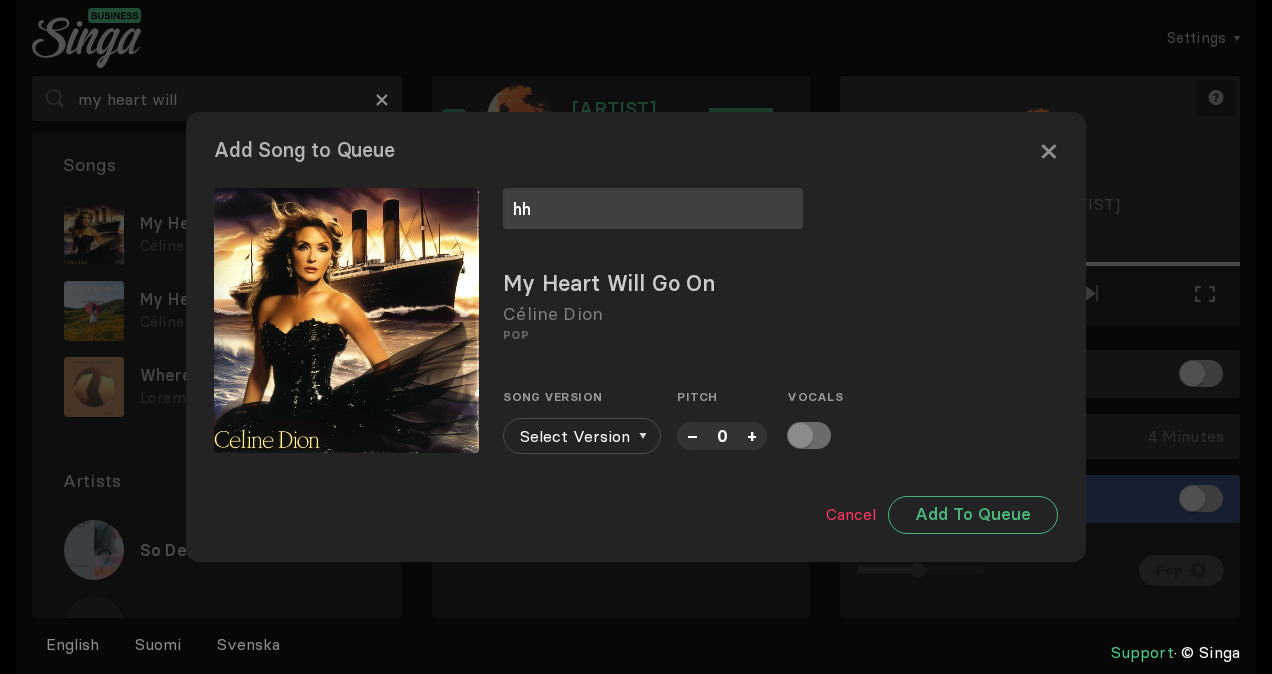 type on "hh" 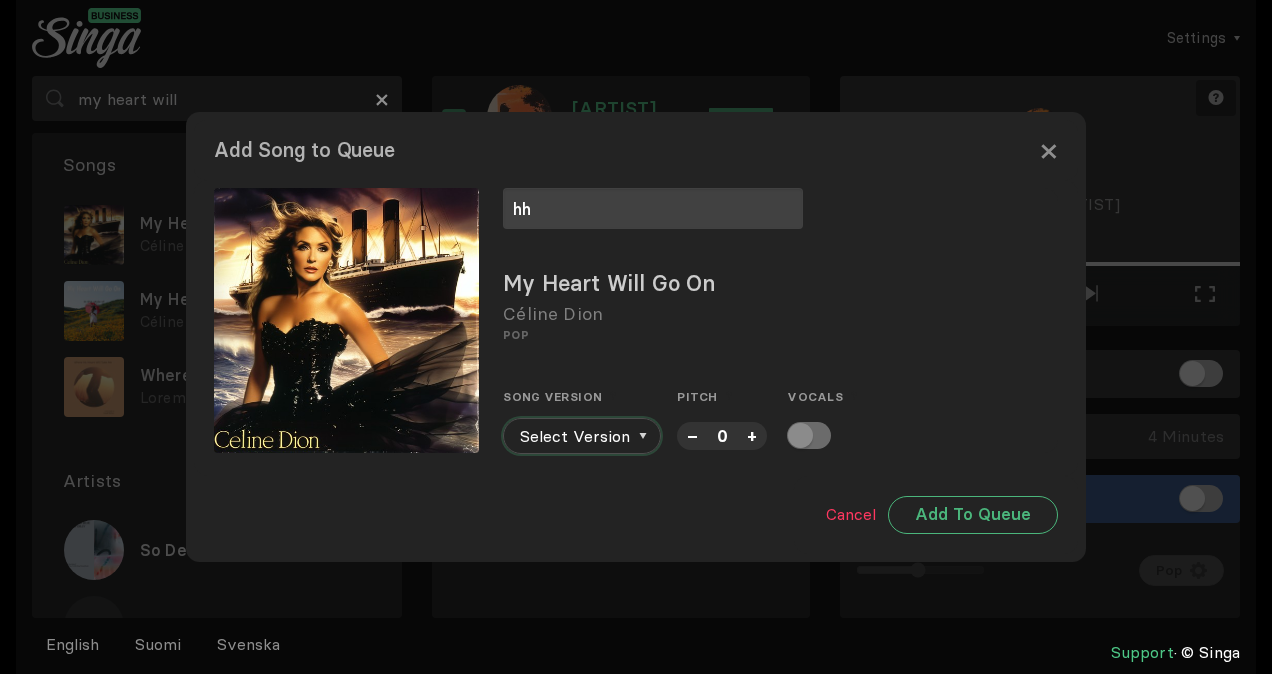 click on "Select Version" at bounding box center (582, 436) 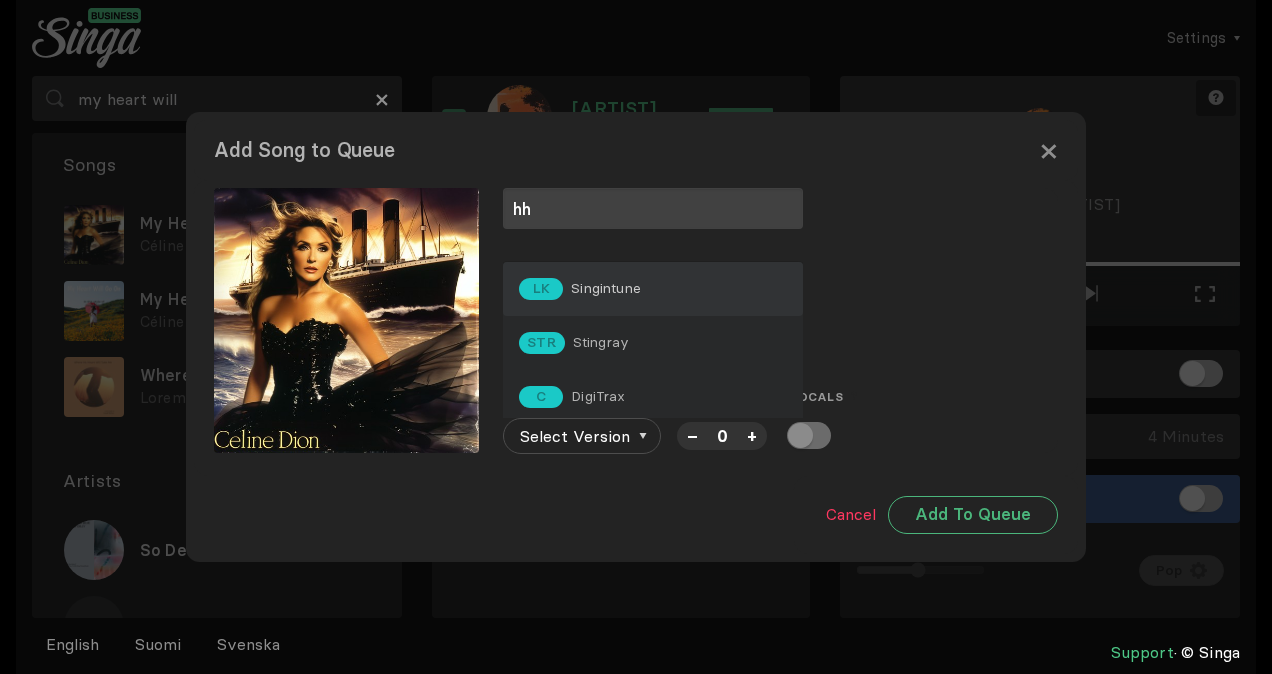 click on "LK Singintune" at bounding box center [580, 289] 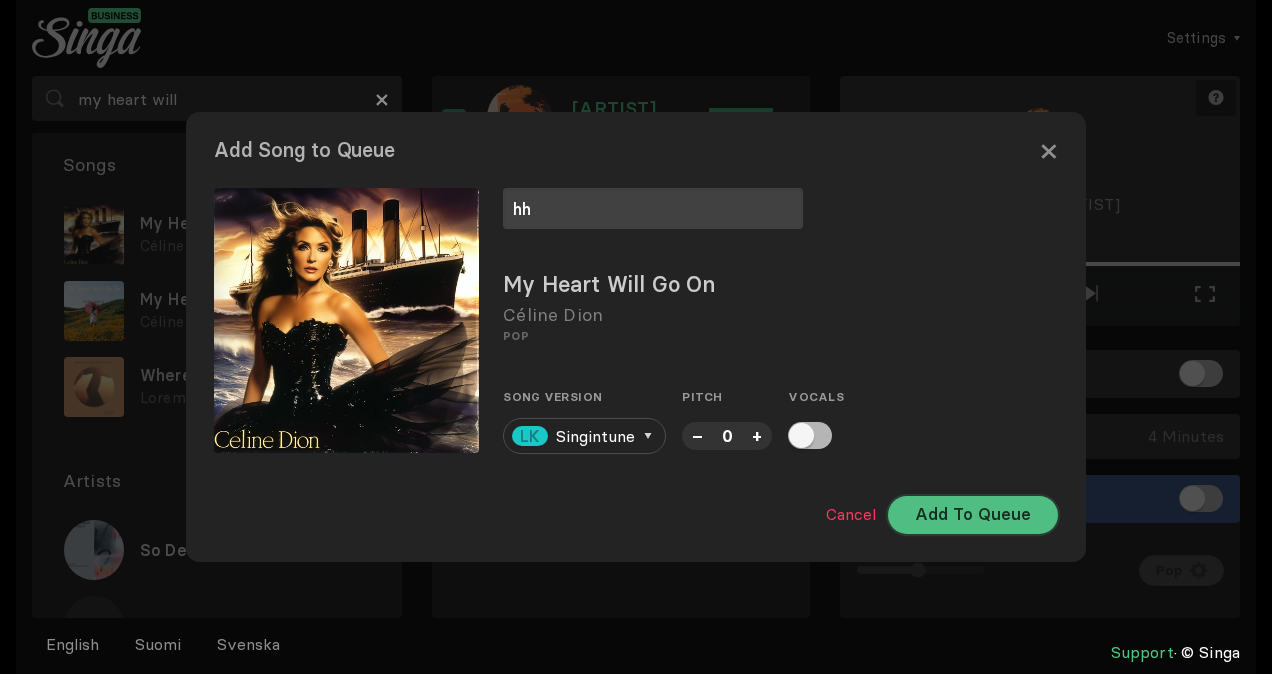 click on "Add To Queue" at bounding box center (973, 515) 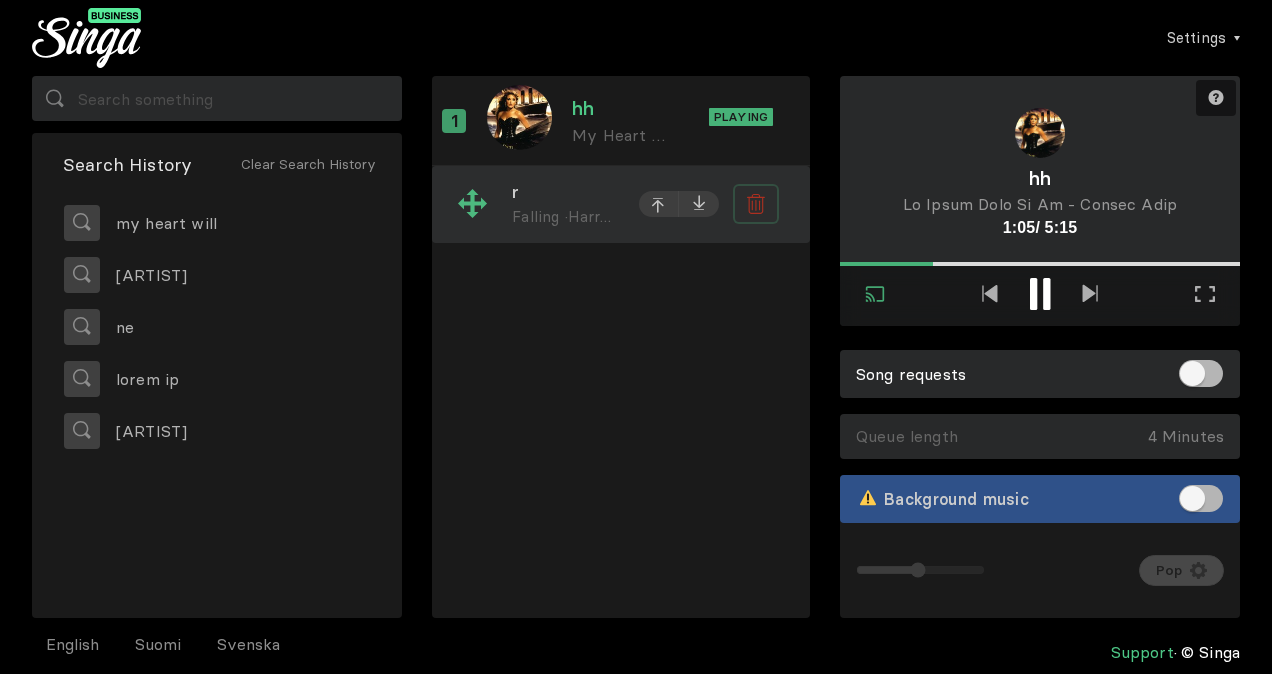 click at bounding box center (759, 206) 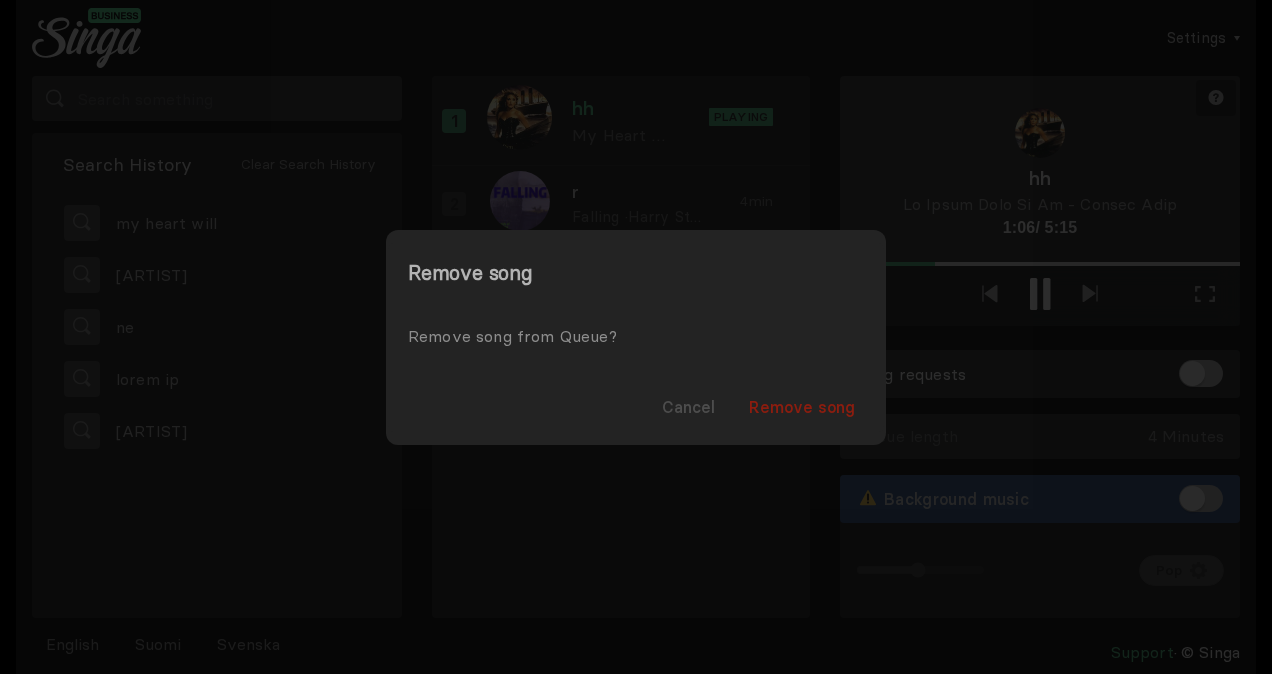 click on "Remove song" at bounding box center [802, 407] 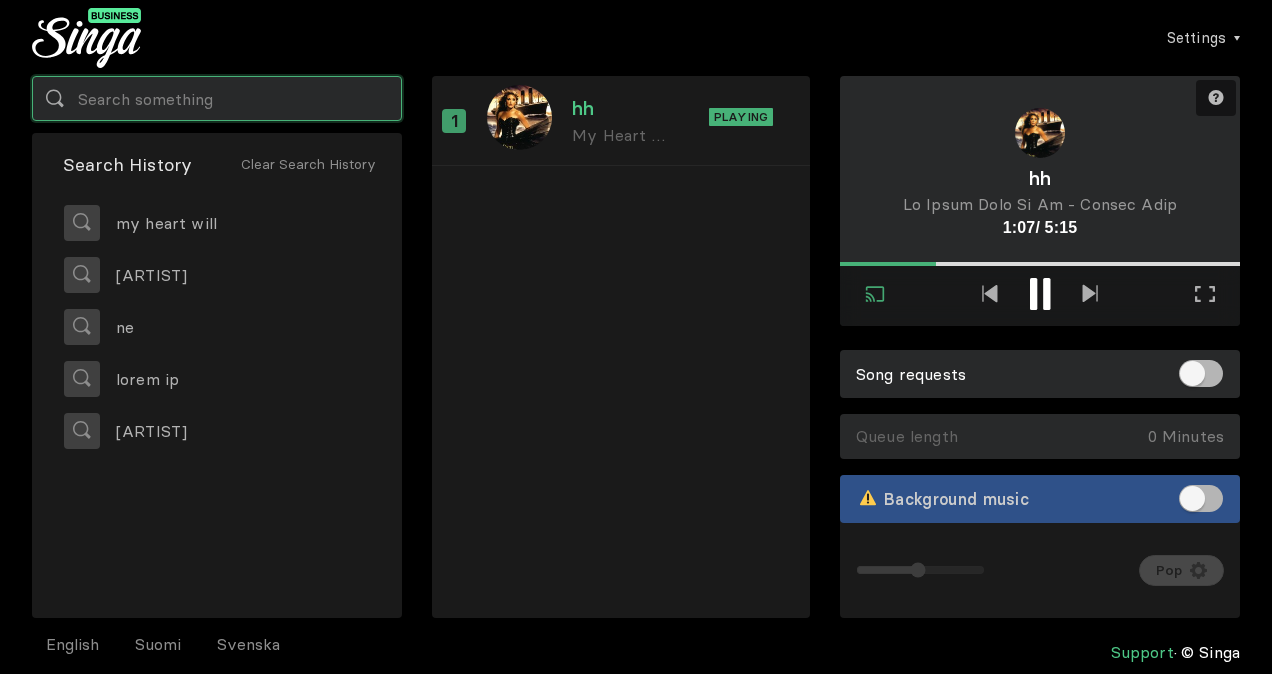 click at bounding box center (217, 98) 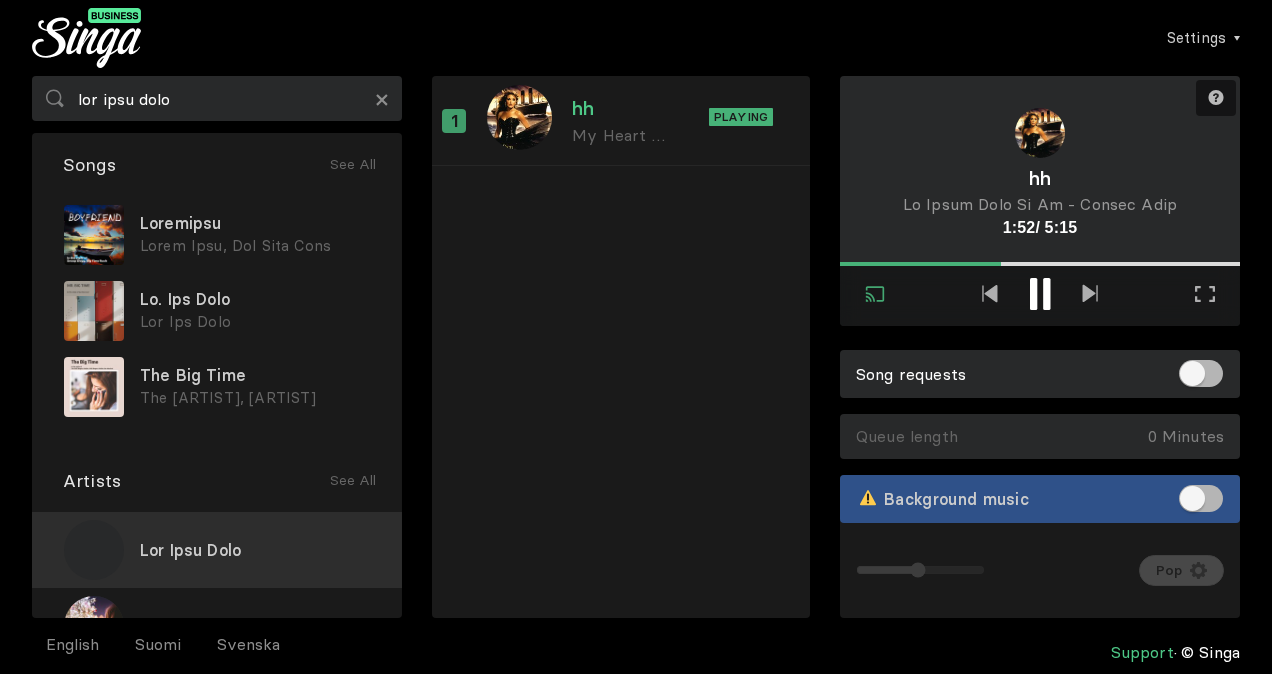 click on "Lor Ipsu Dolo" at bounding box center [217, 550] 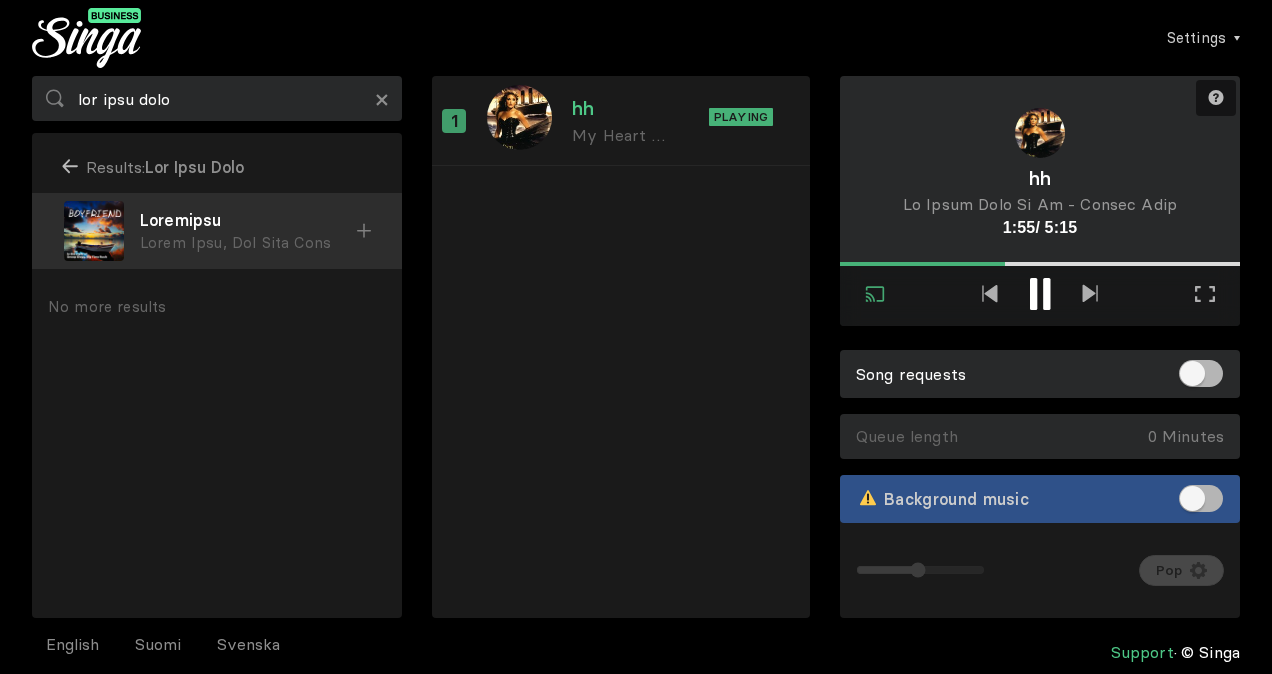 click on "Loremipsu" at bounding box center [248, 220] 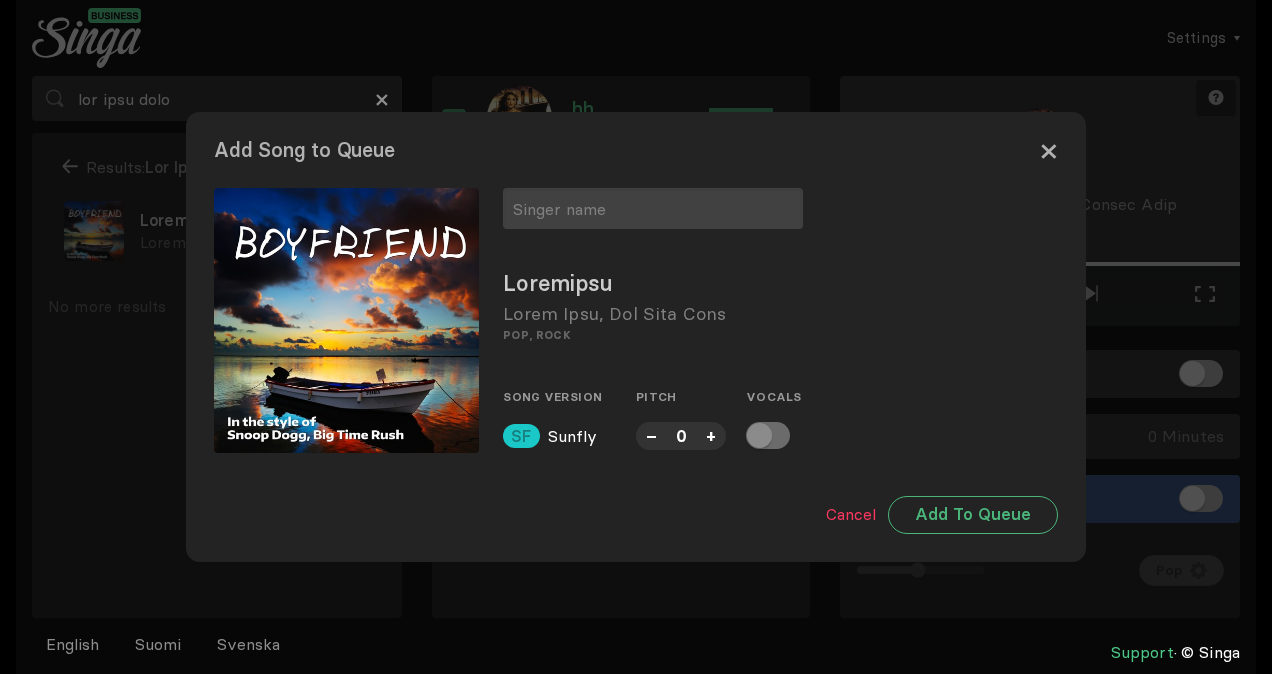 click on "×" at bounding box center [1048, 150] 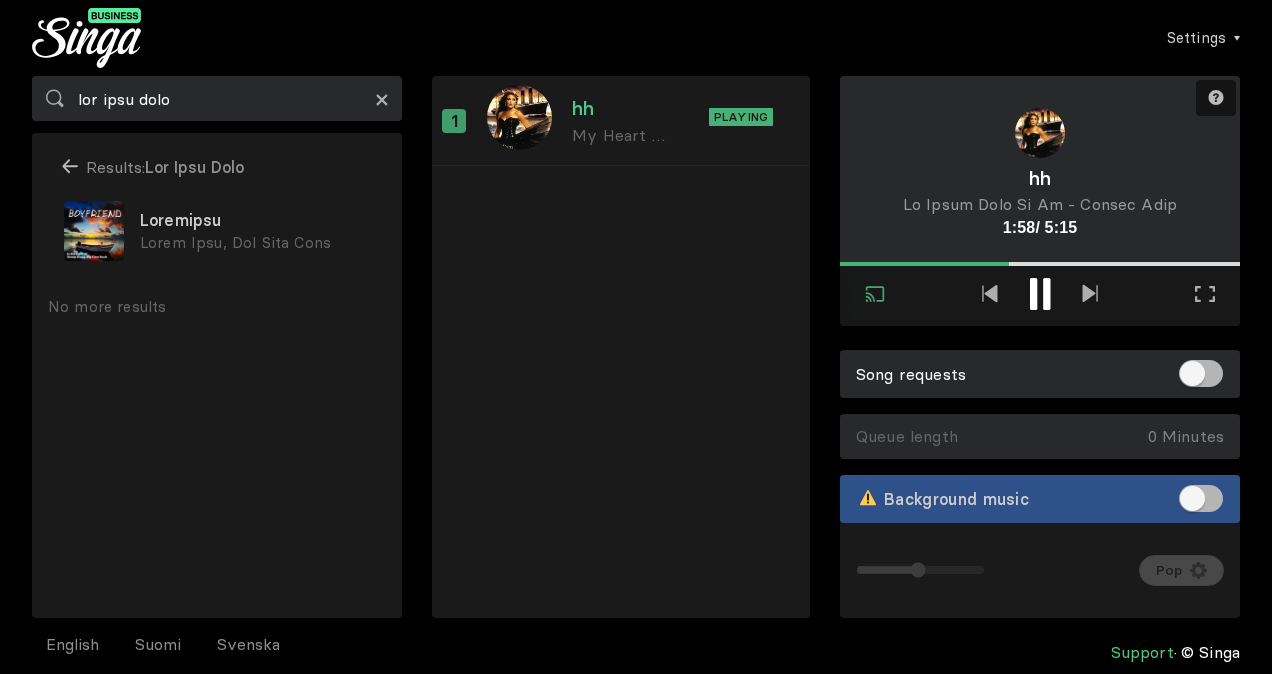 click on "×" at bounding box center [382, 99] 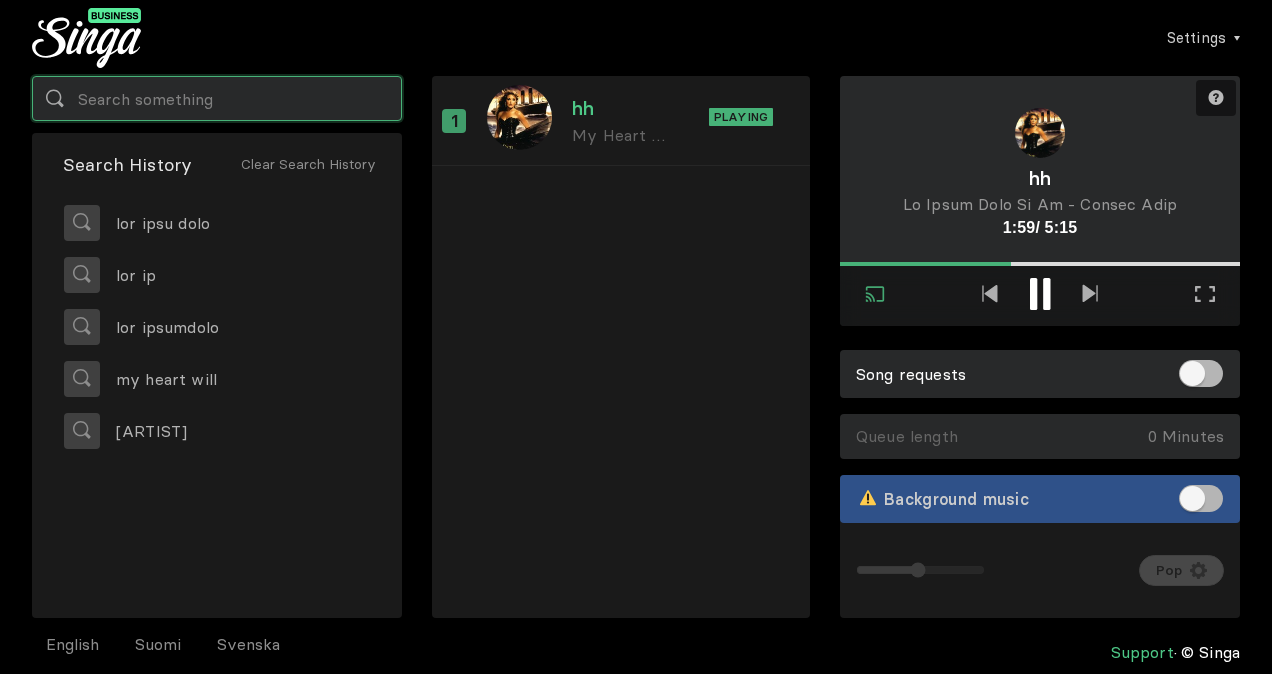 click at bounding box center (217, 98) 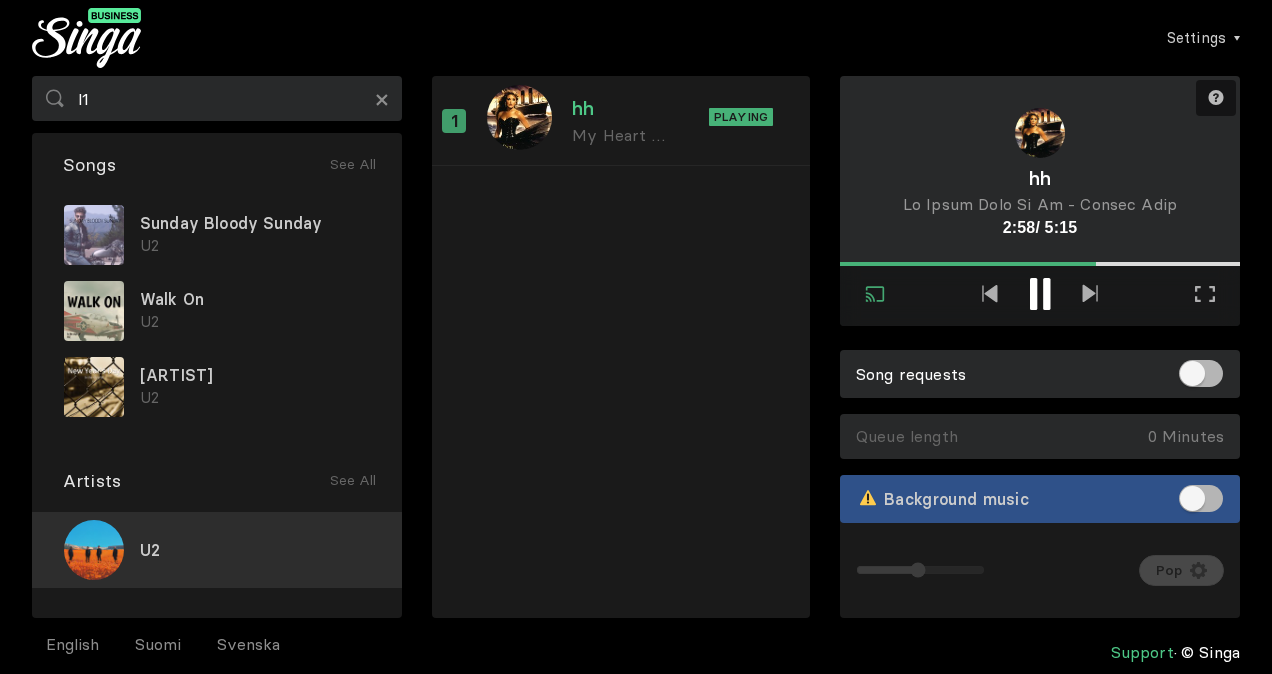 click on "U2" at bounding box center [217, 550] 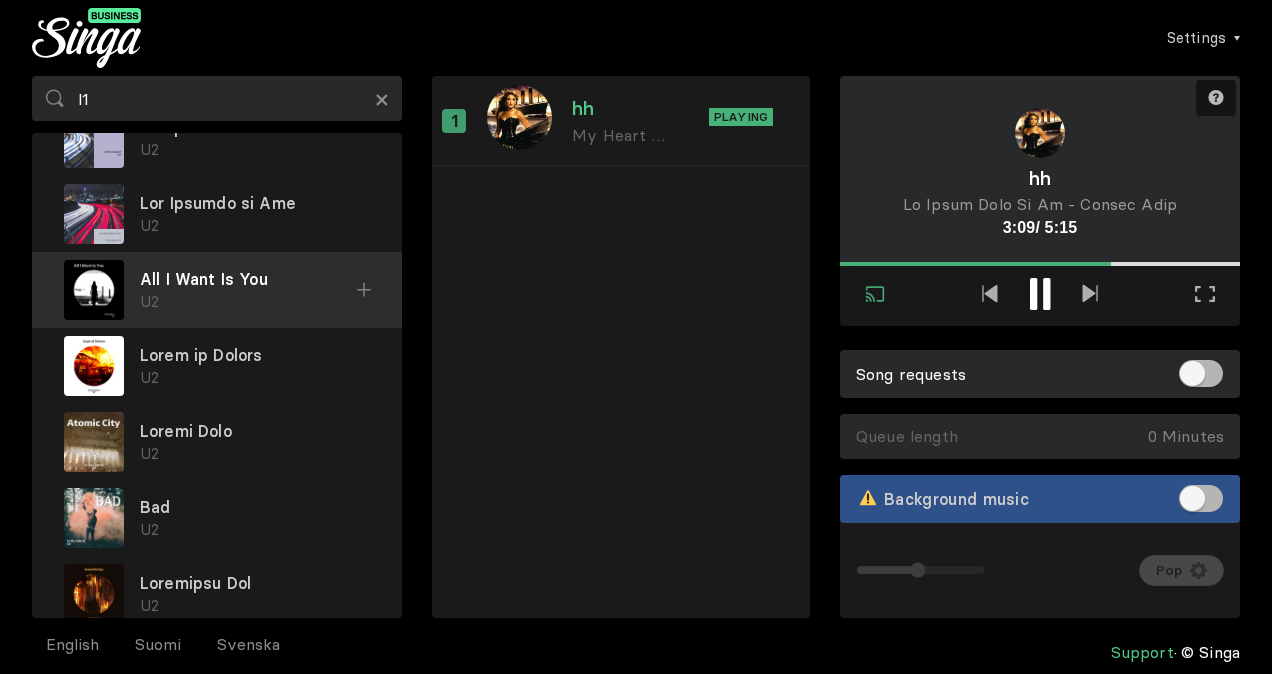 scroll, scrollTop: 0, scrollLeft: 0, axis: both 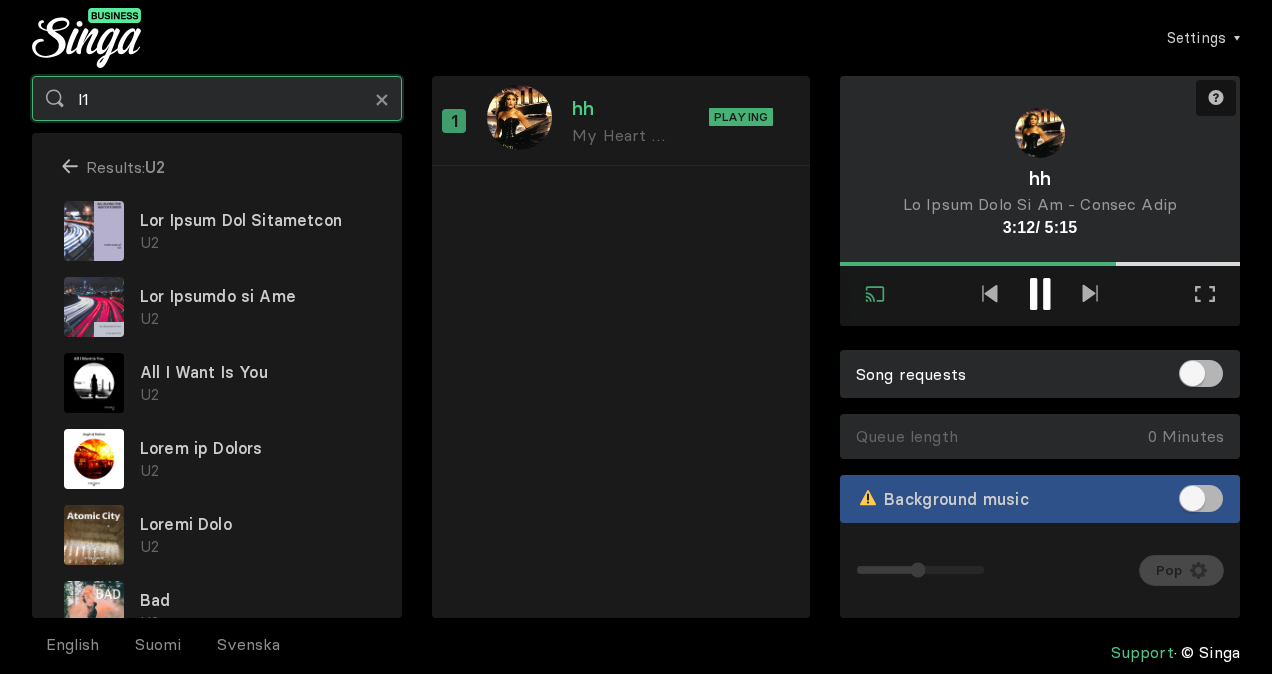 click on "l1" at bounding box center (217, 98) 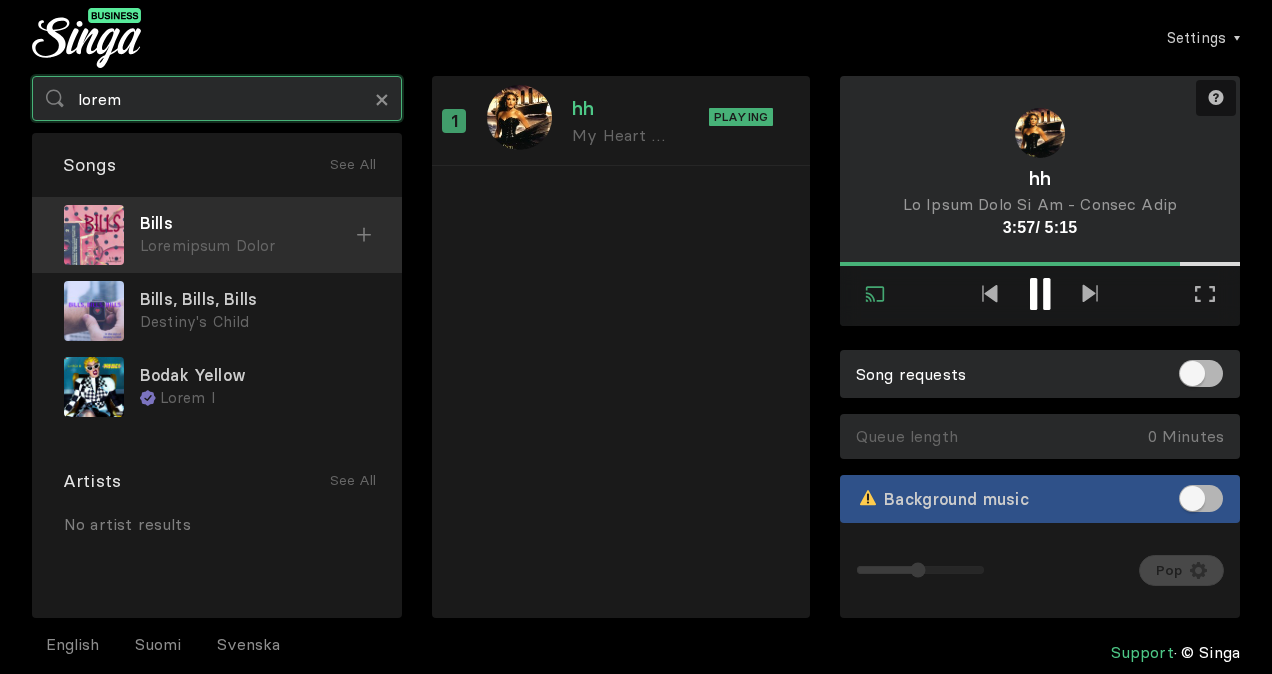 type on "lorem" 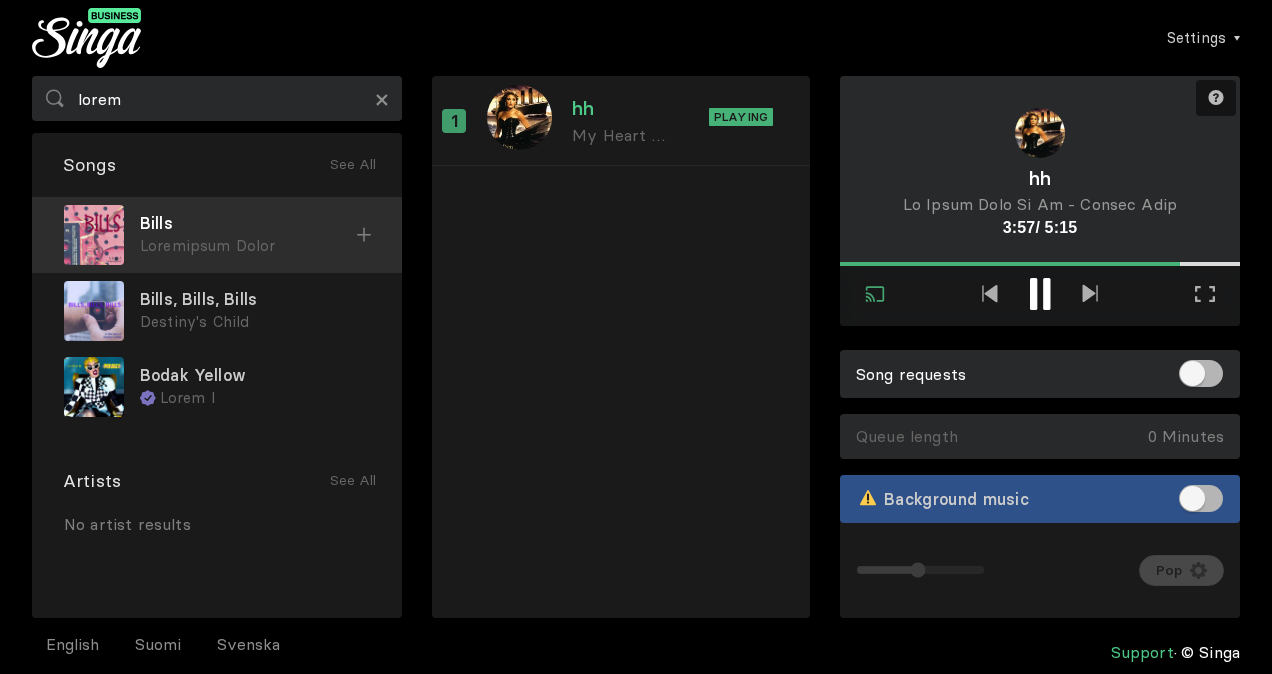 click on "Bills" at bounding box center (248, 223) 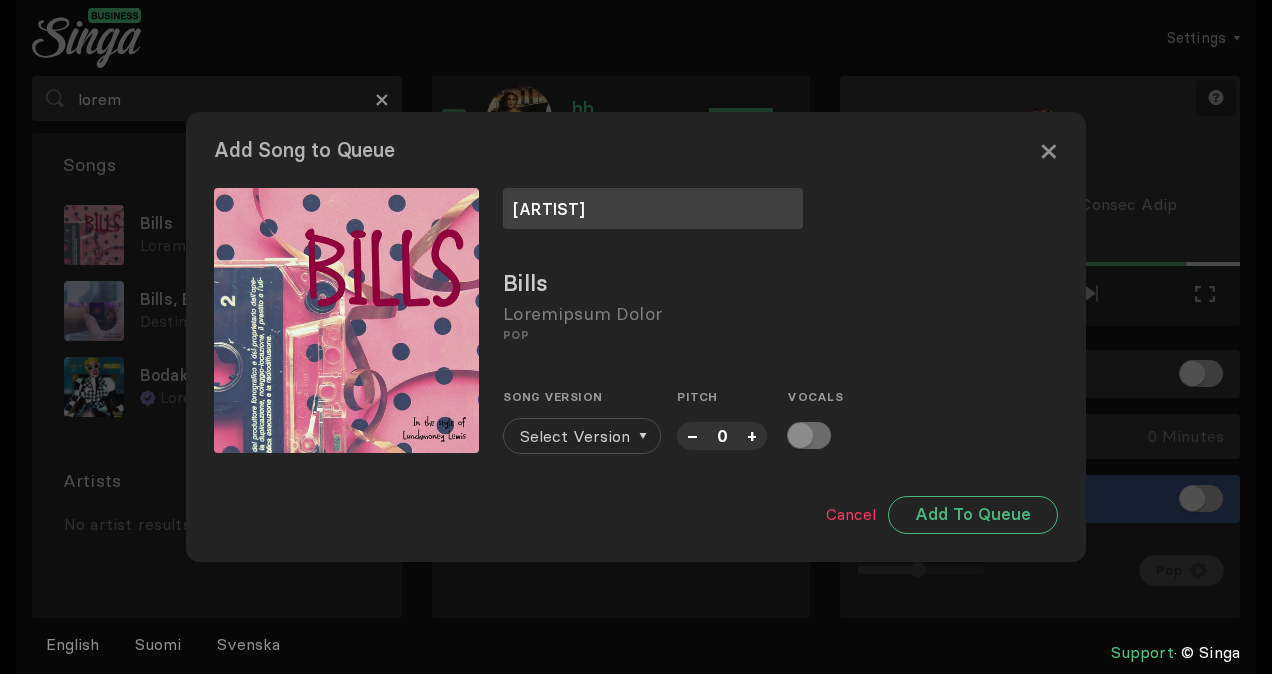 type on "[ARTIST]" 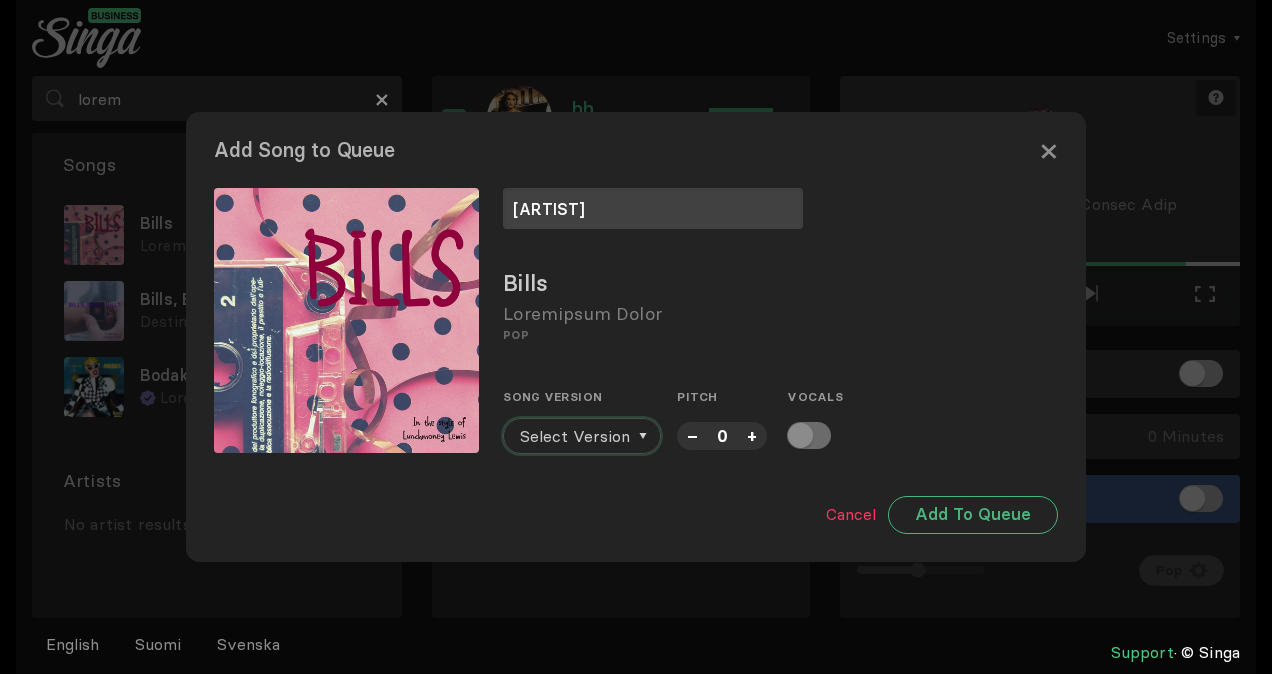 click on "Select Version" at bounding box center [575, 436] 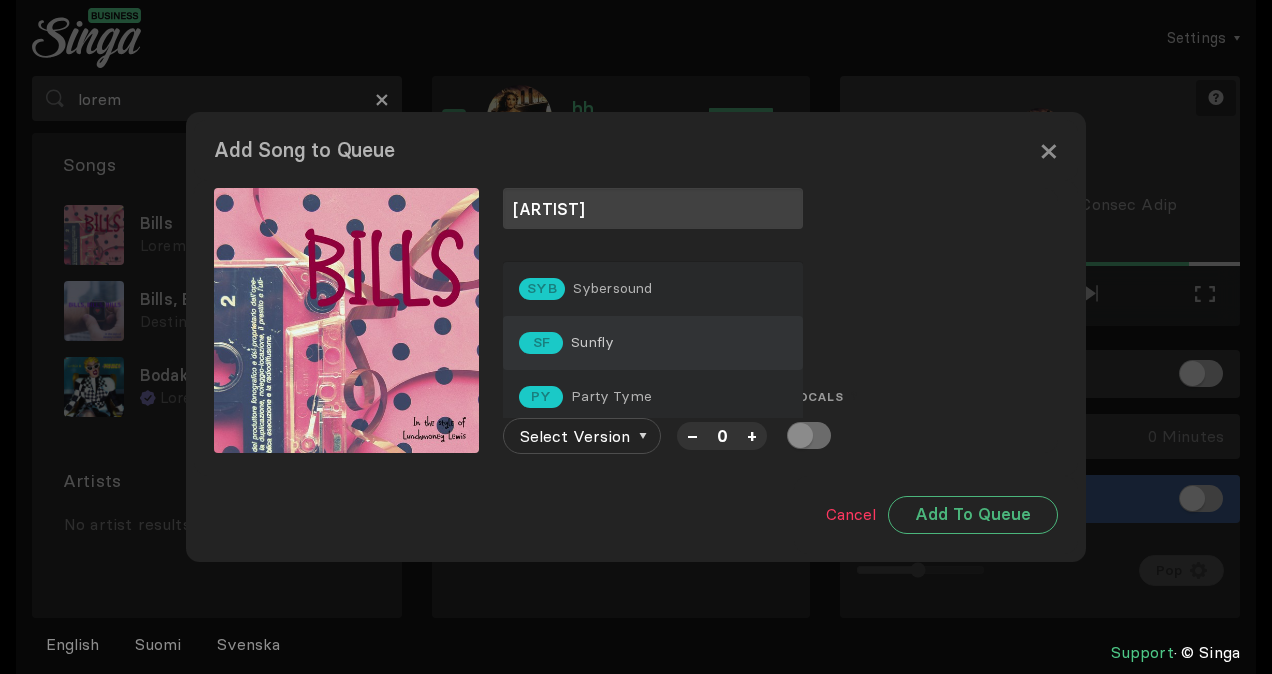 click on "SF Sunfly" at bounding box center [653, 343] 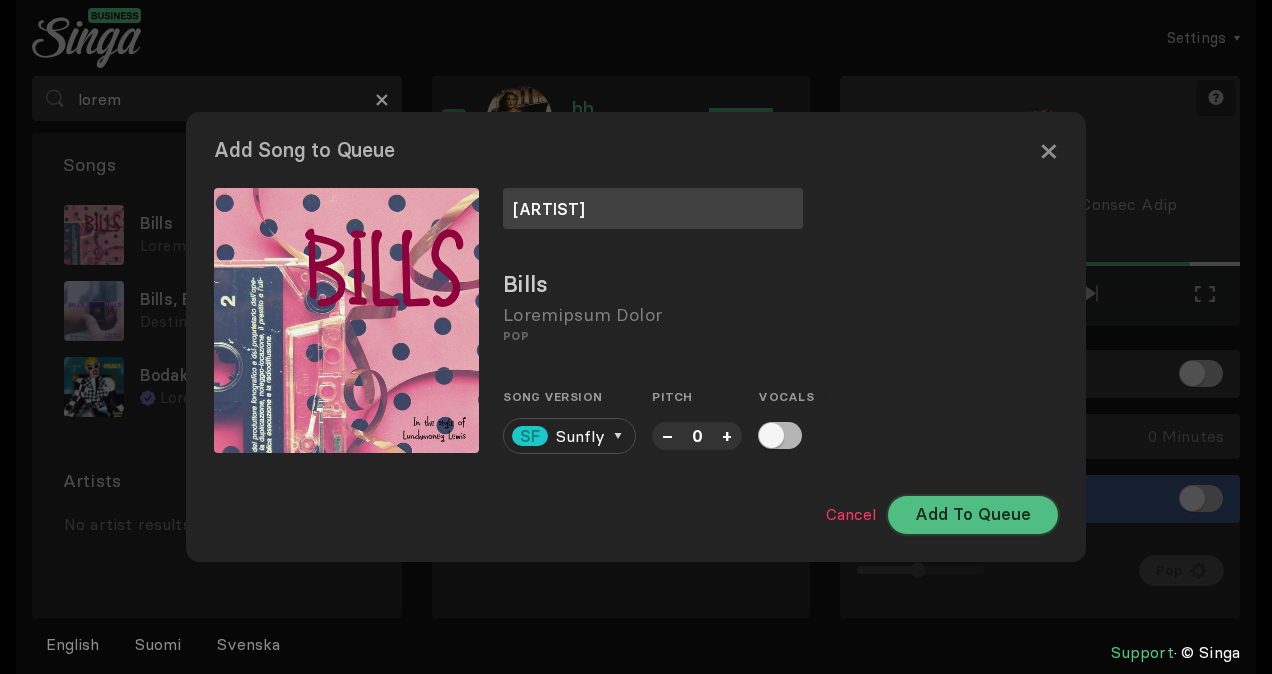 click on "Add To Queue" at bounding box center (973, 515) 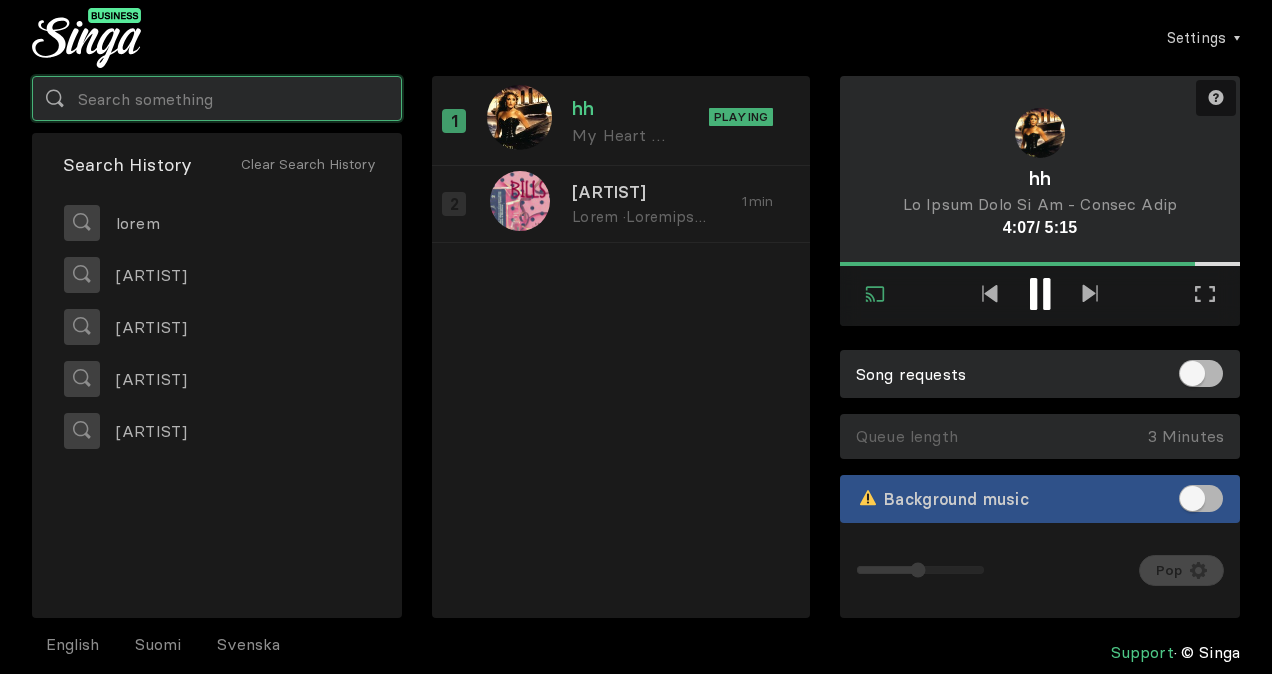 click at bounding box center (217, 98) 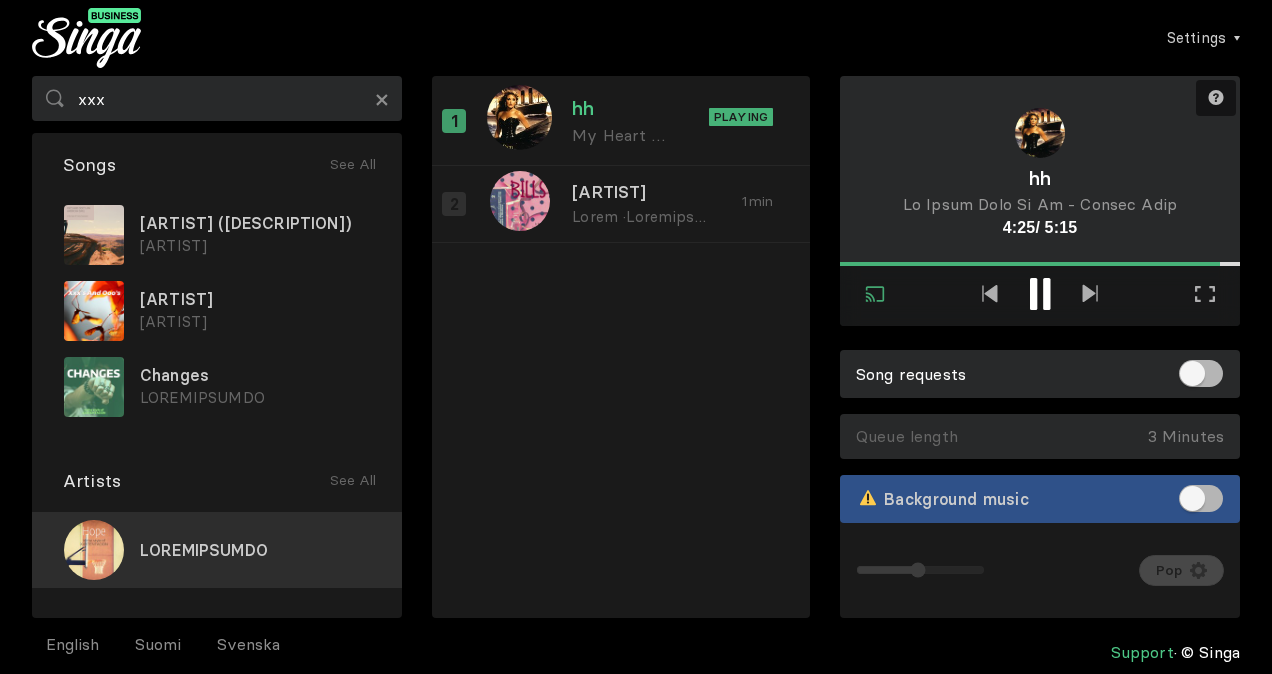 click on "LOREMIPSUMDO" at bounding box center (204, 550) 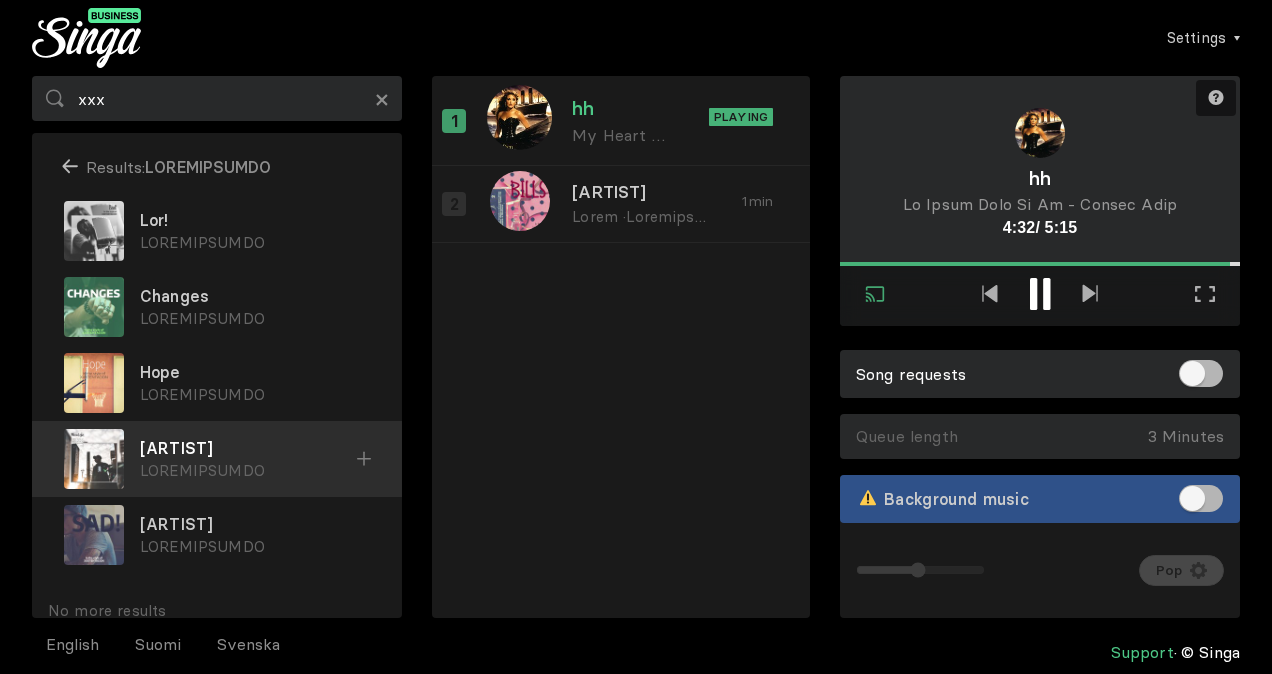 scroll, scrollTop: 30, scrollLeft: 0, axis: vertical 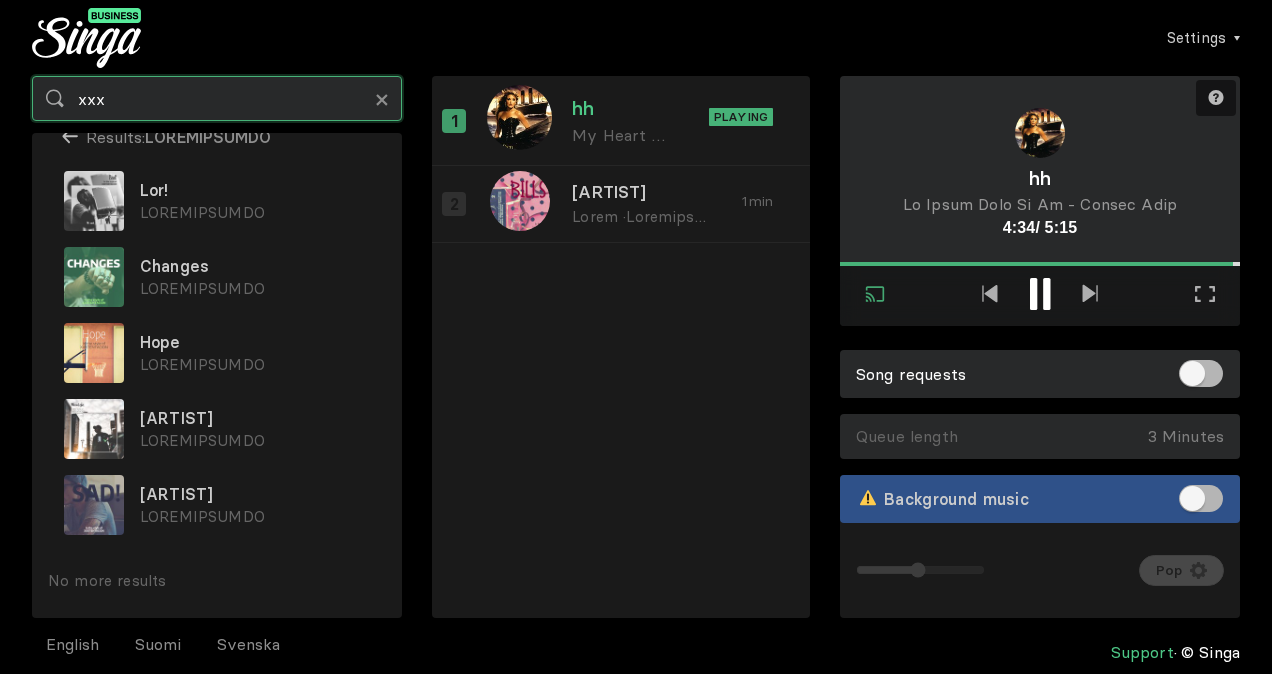 click on "xxx" at bounding box center (217, 98) 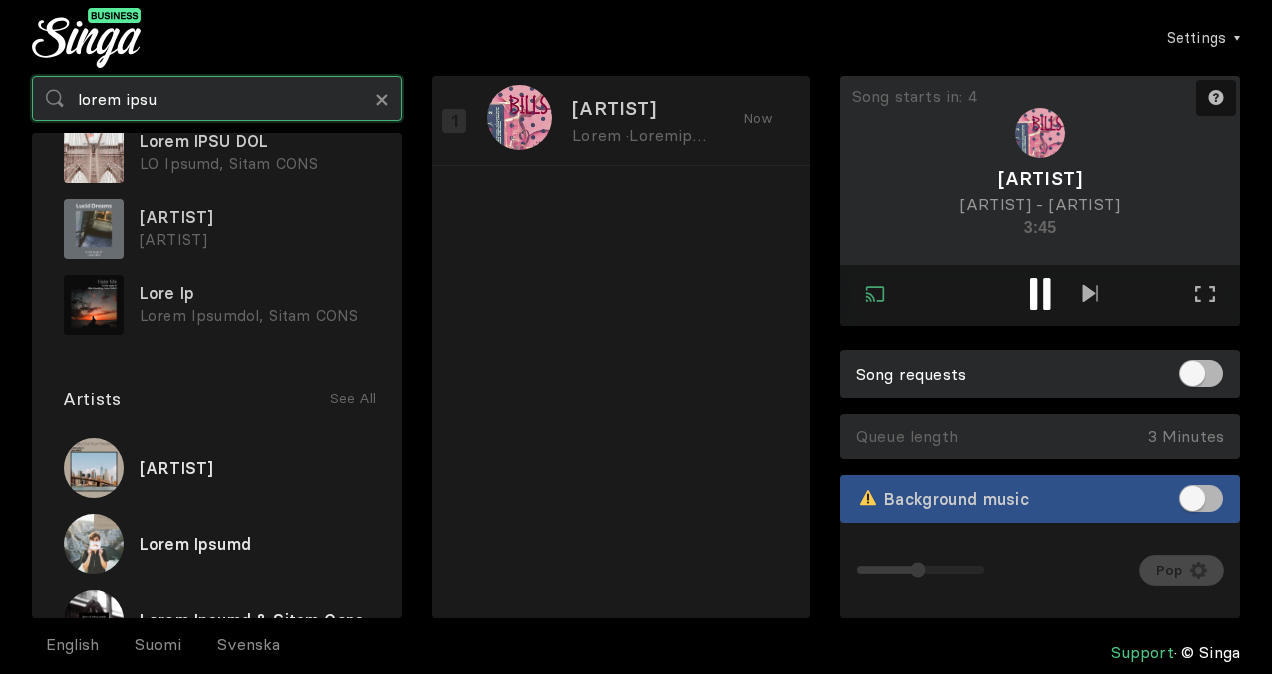 scroll, scrollTop: 83, scrollLeft: 0, axis: vertical 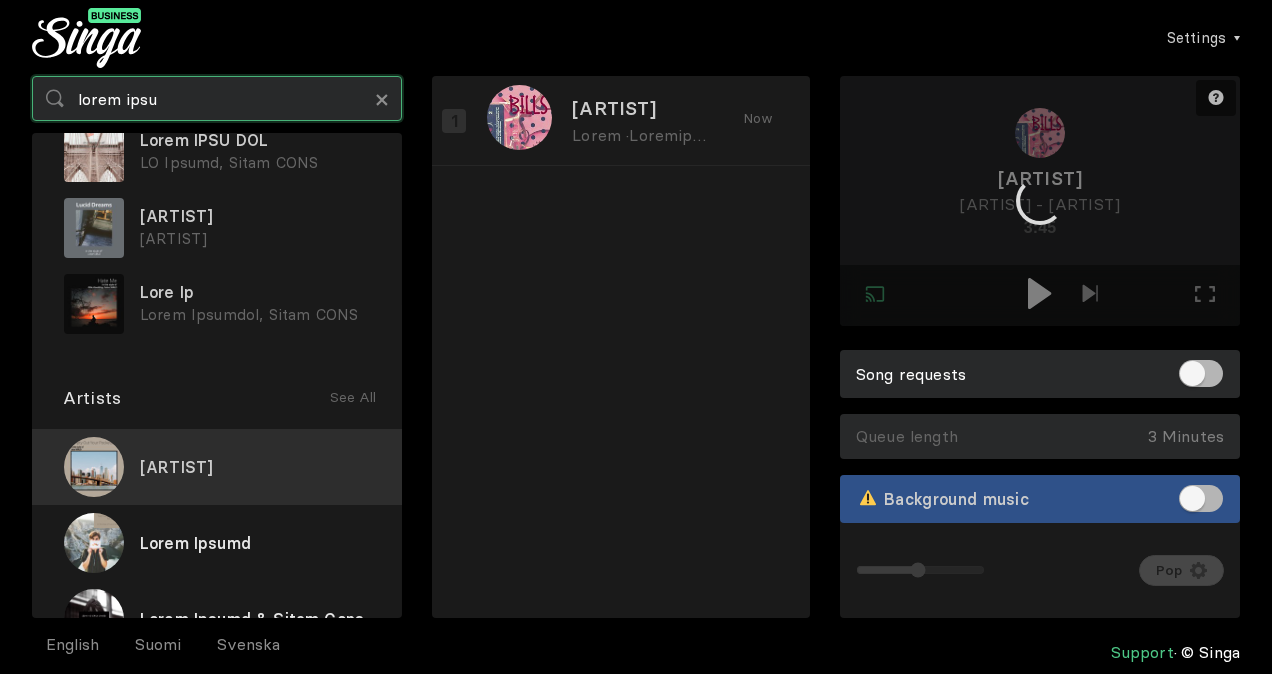 type on "lorem ipsu" 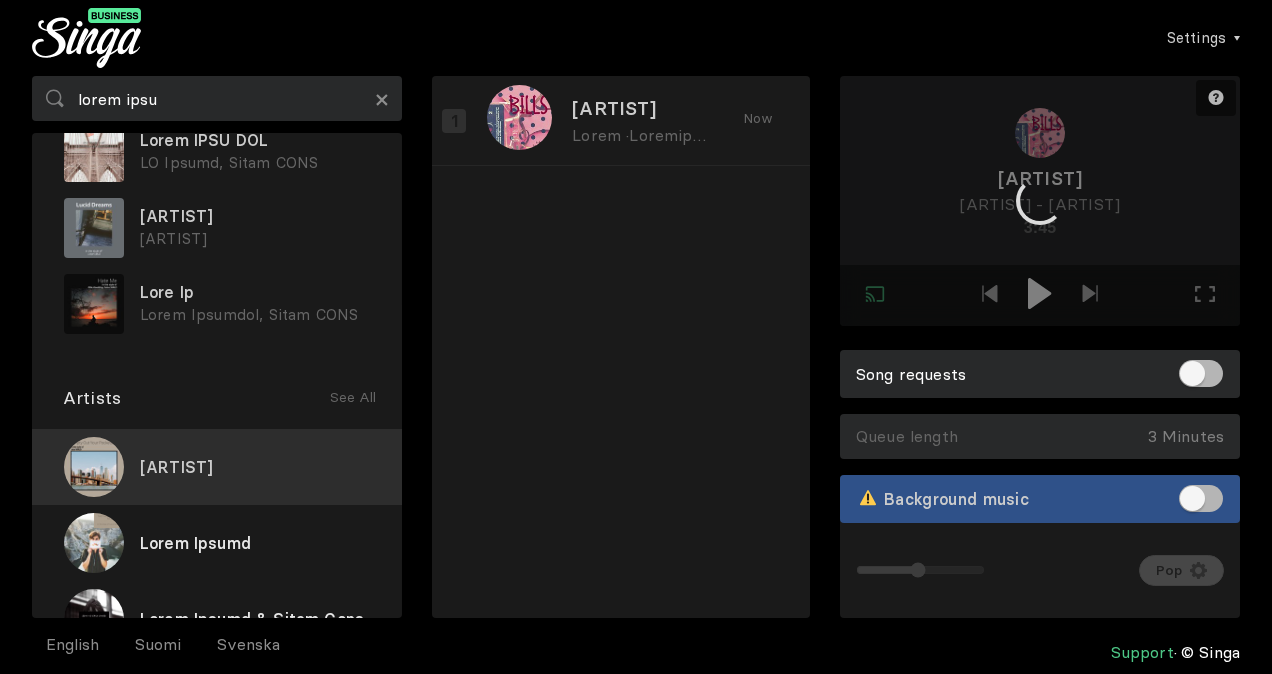 click on "[ARTIST]" at bounding box center (217, 467) 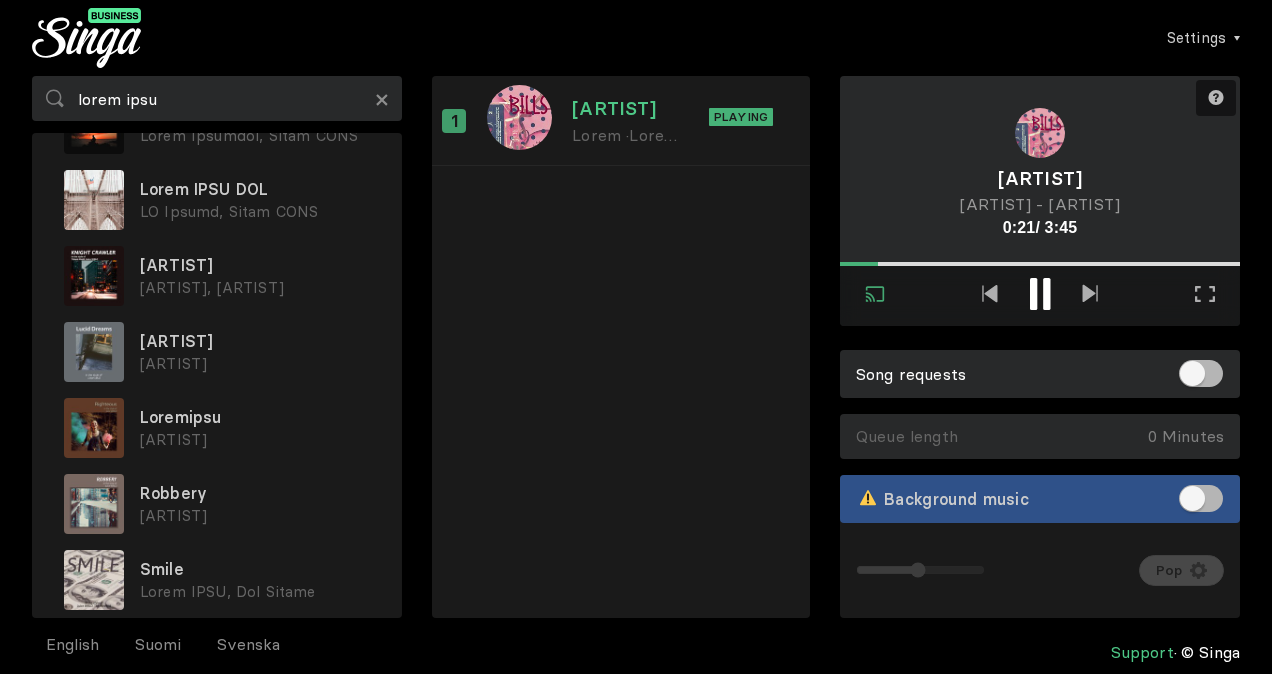 scroll, scrollTop: 942, scrollLeft: 0, axis: vertical 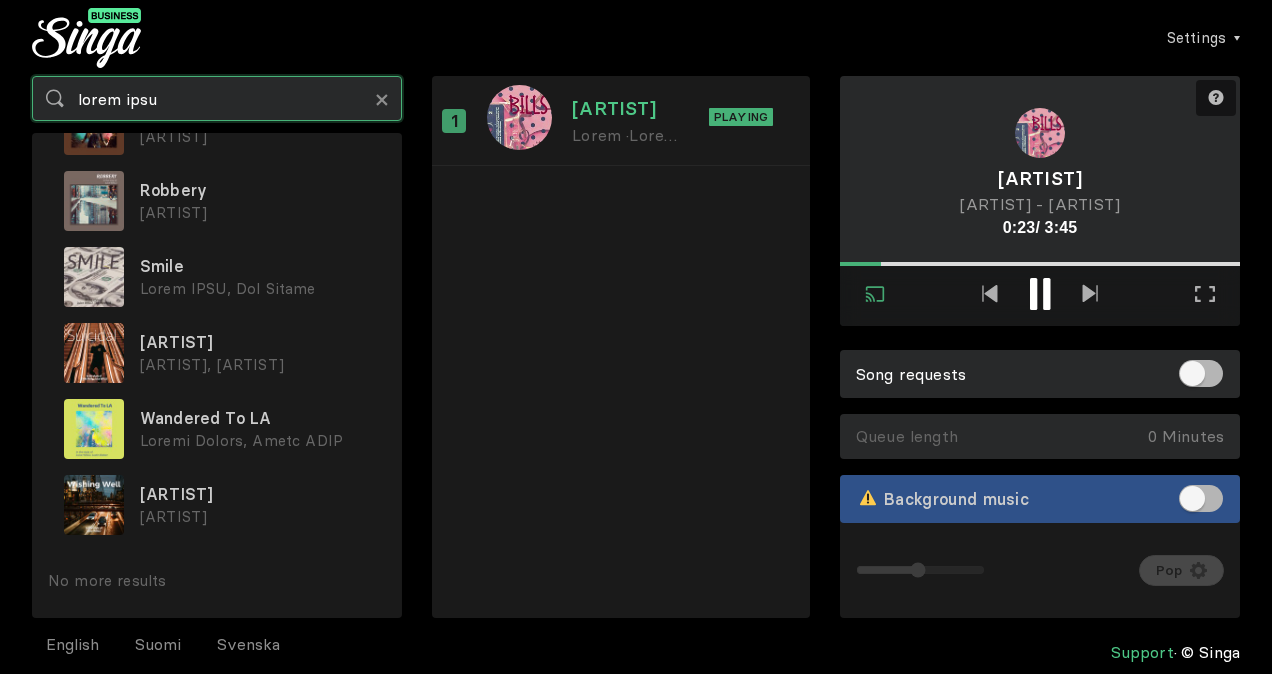 click on "lorem ipsu" at bounding box center [217, 98] 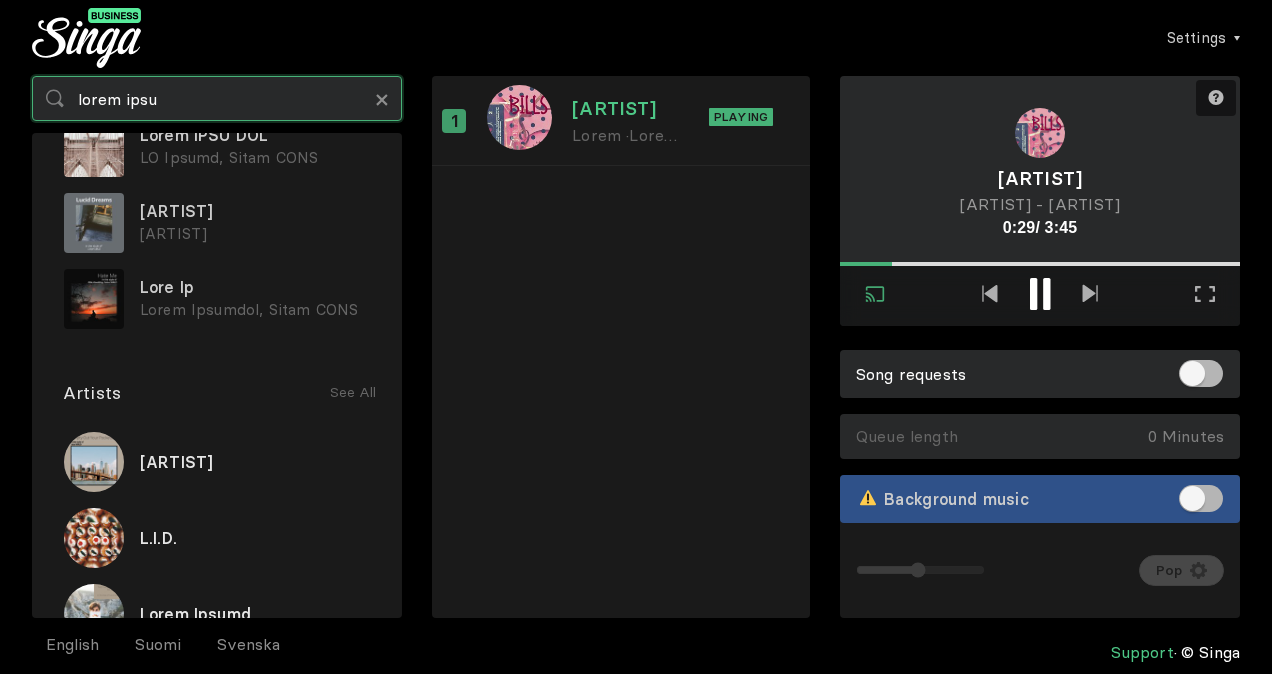 scroll, scrollTop: 0, scrollLeft: 0, axis: both 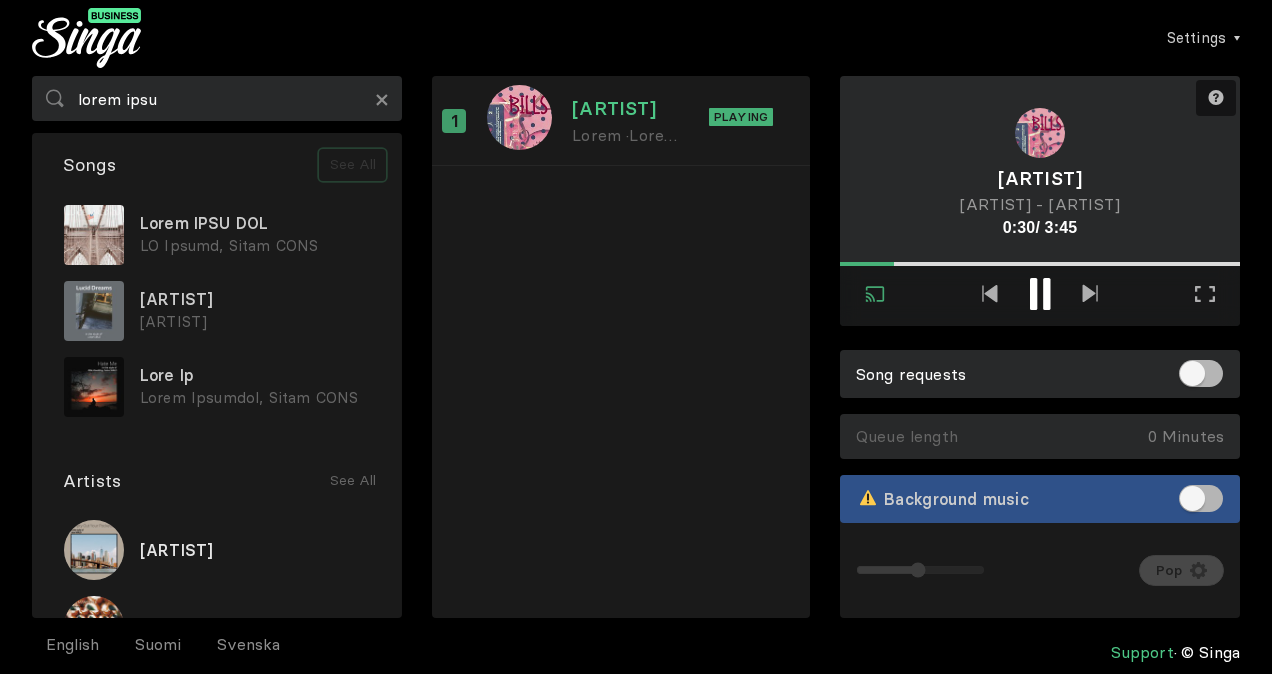 click on "See All" at bounding box center (352, 165) 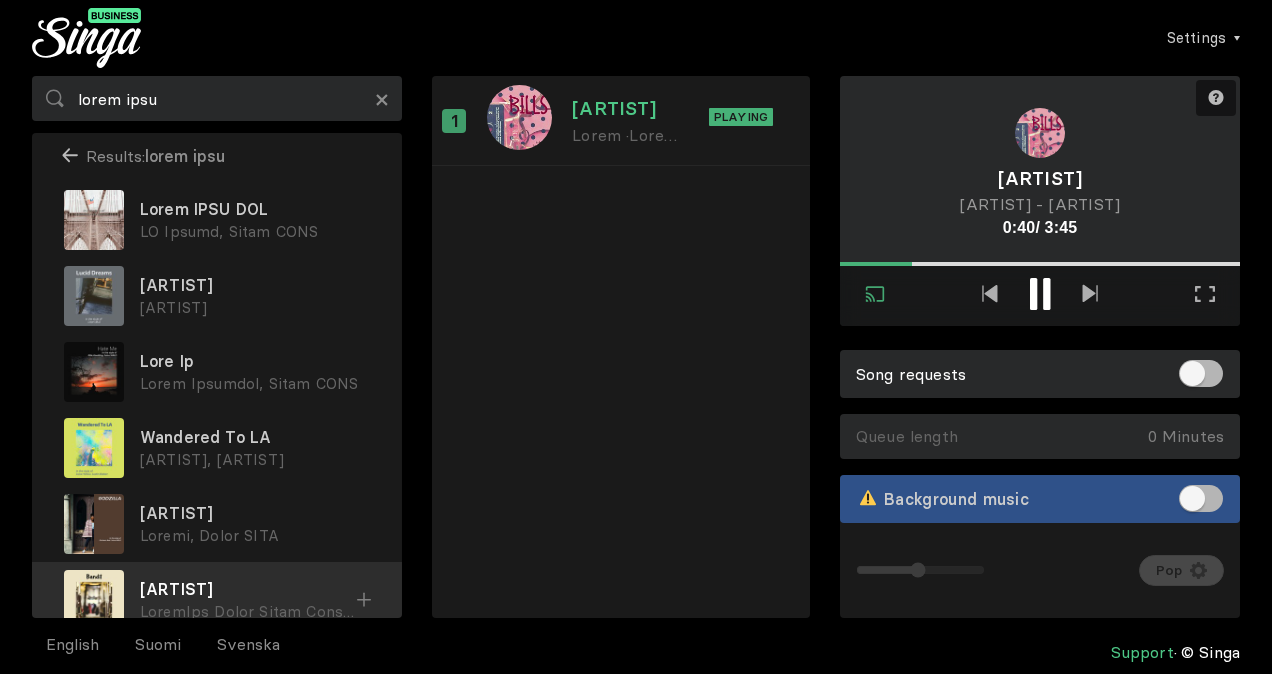 scroll, scrollTop: 3, scrollLeft: 0, axis: vertical 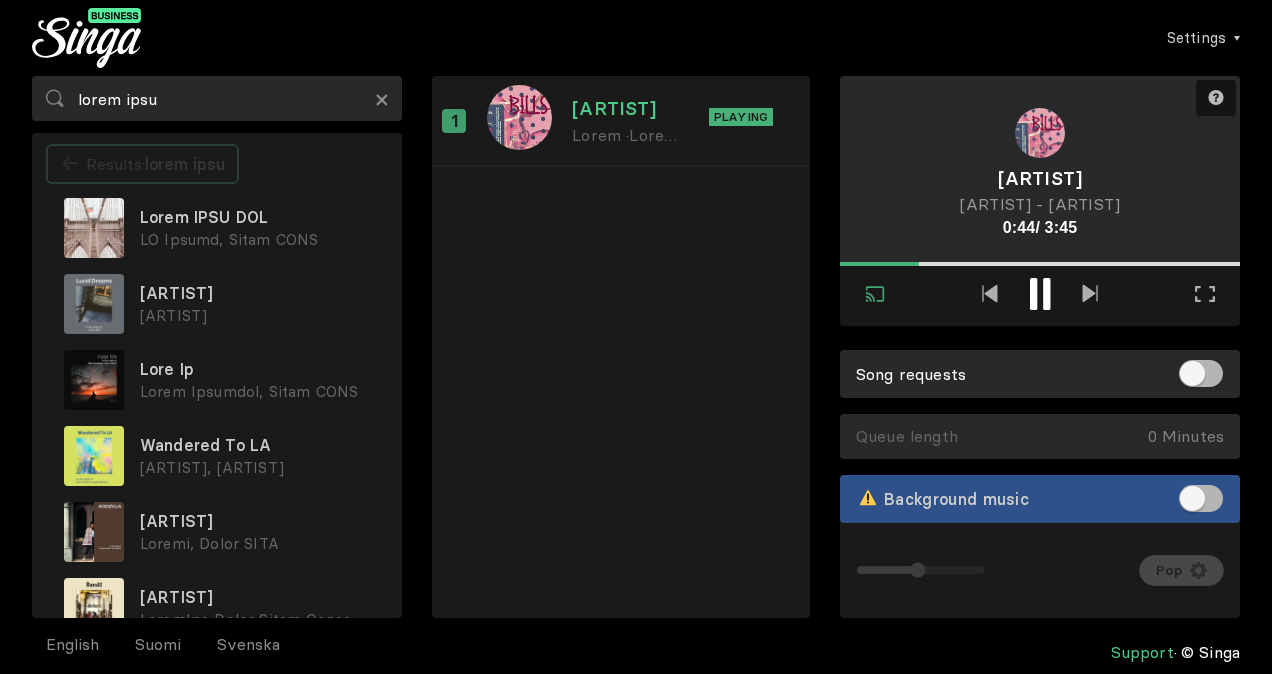 click on "Loremip:  dolor sita" at bounding box center [142, 164] 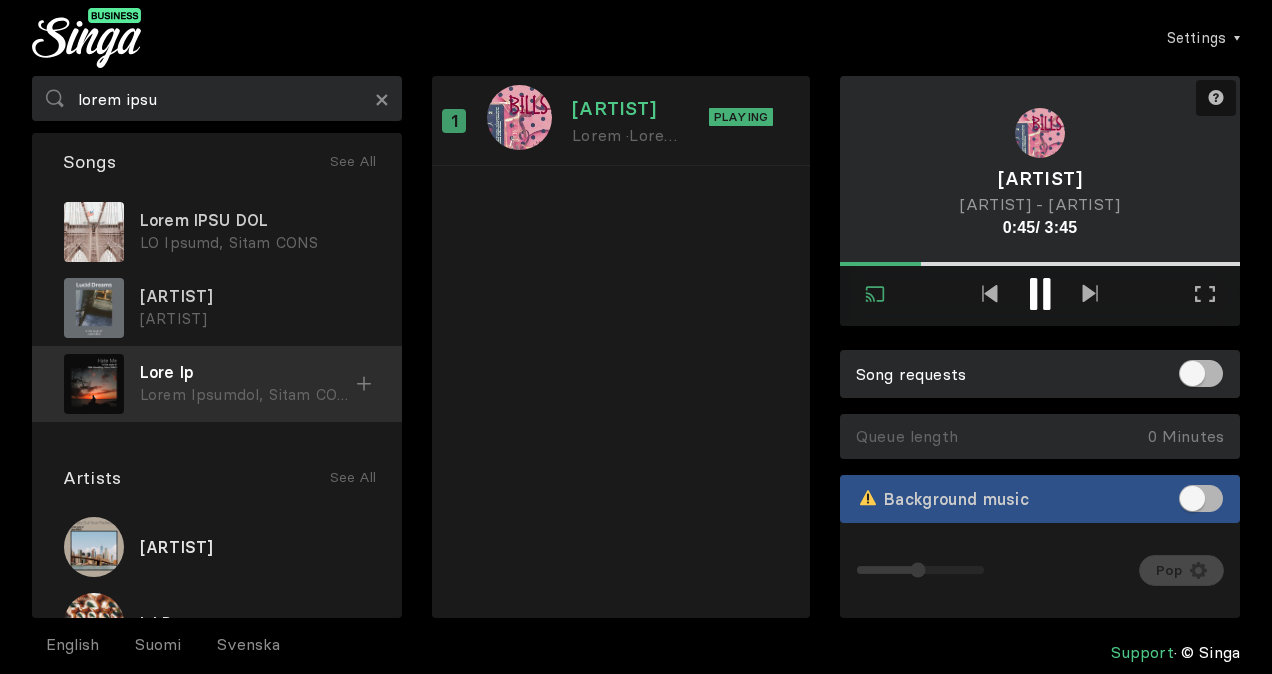 scroll, scrollTop: 122, scrollLeft: 0, axis: vertical 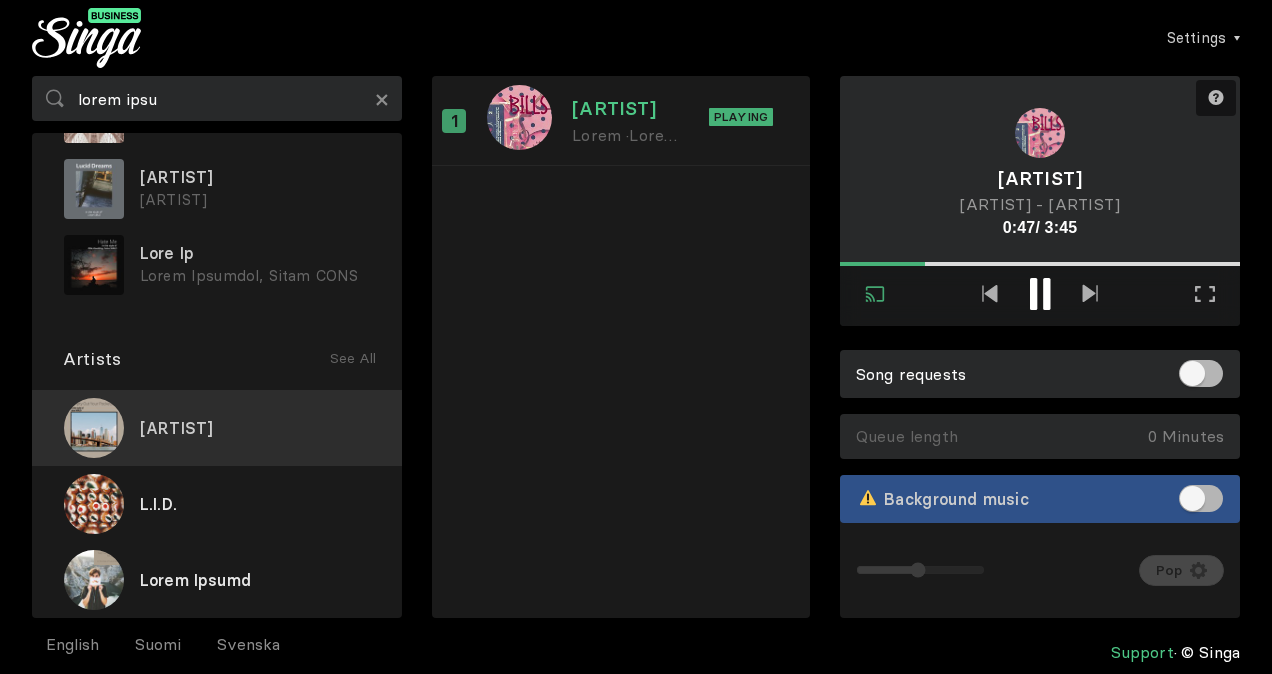 click on "[ARTIST]" at bounding box center (217, 428) 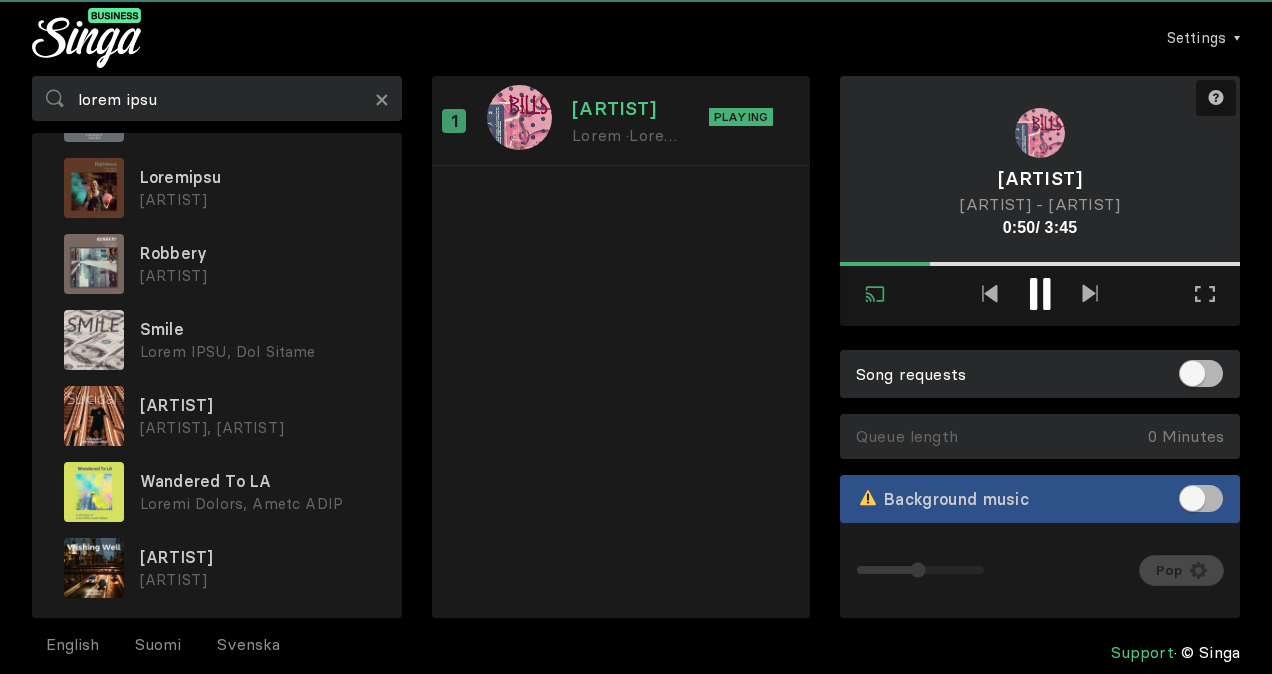 scroll, scrollTop: 942, scrollLeft: 0, axis: vertical 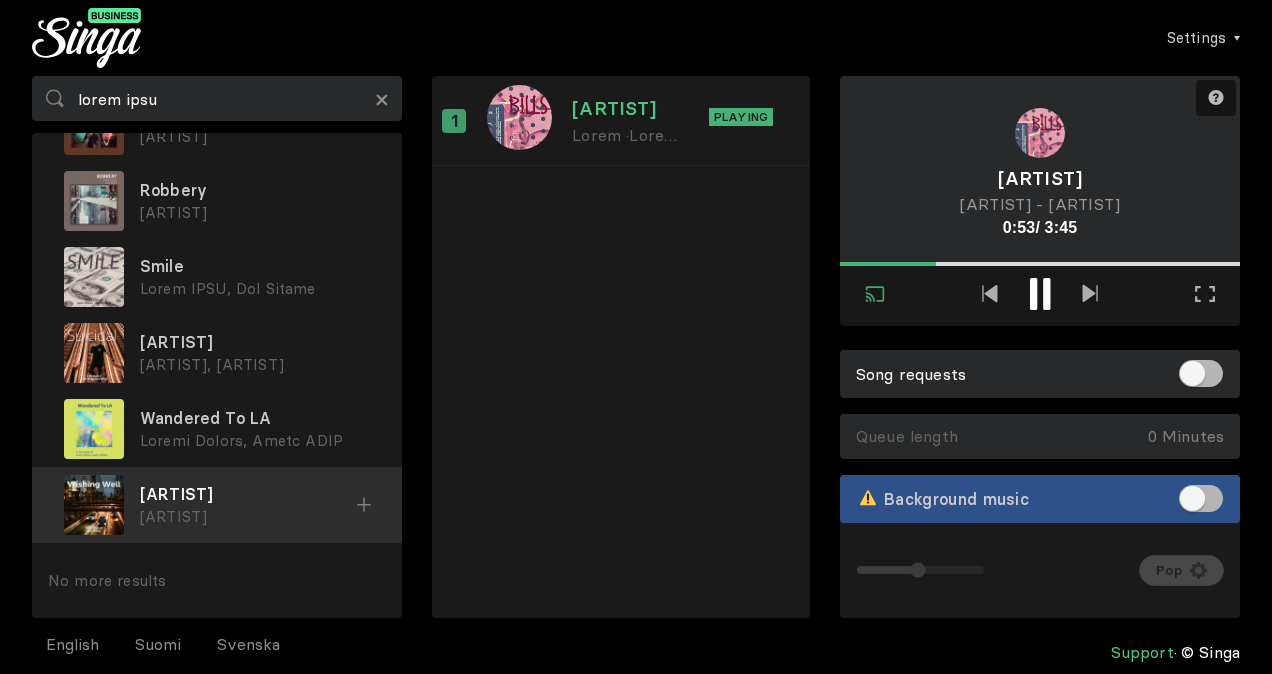click at bounding box center (0, 0) 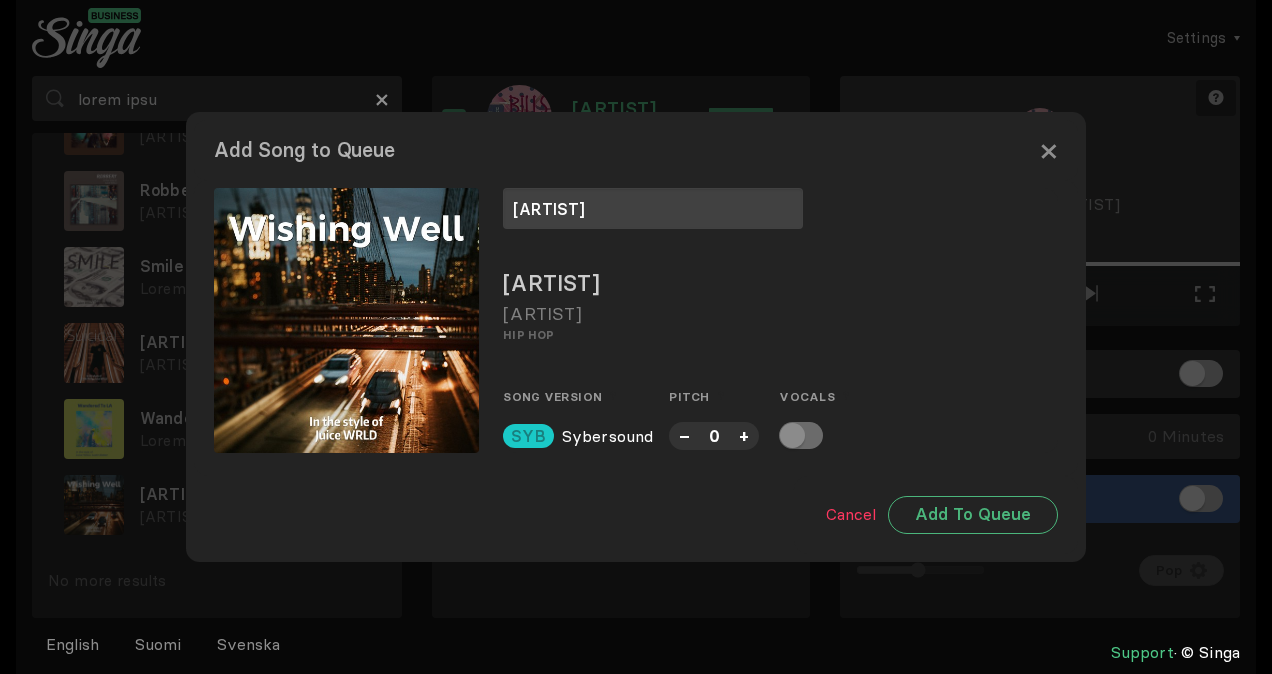 type on "[ARTIST]" 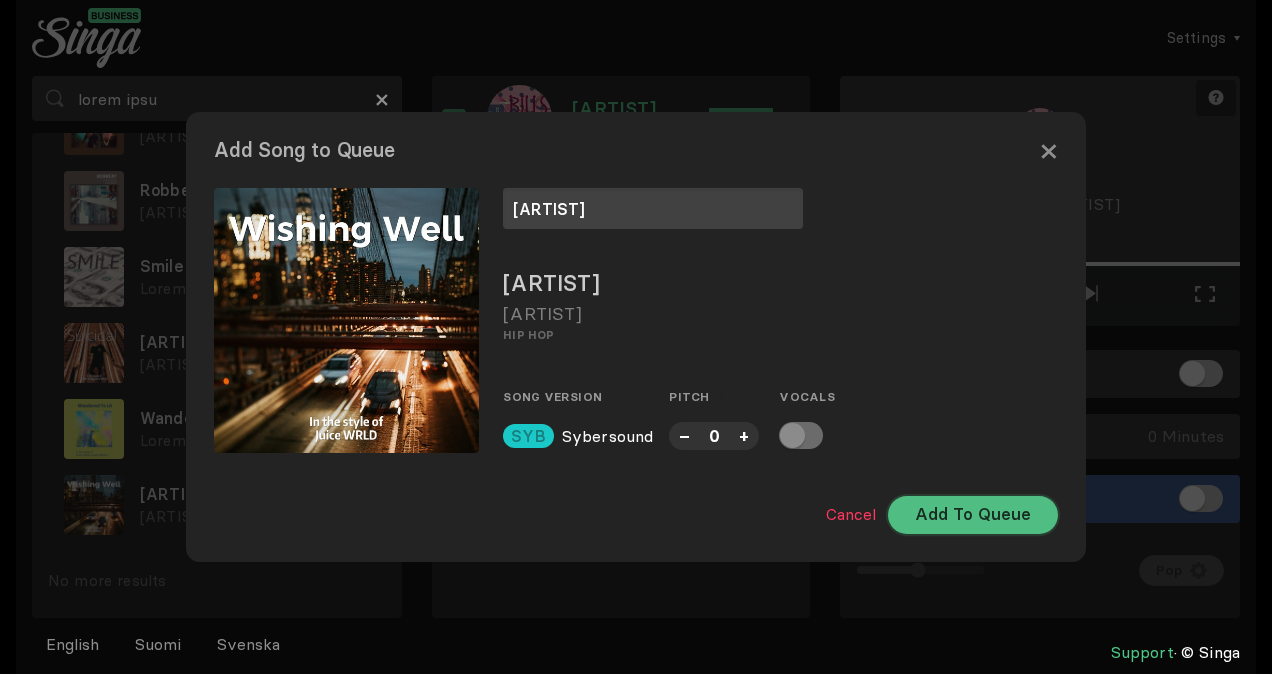 click on "Add To Queue" at bounding box center (973, 515) 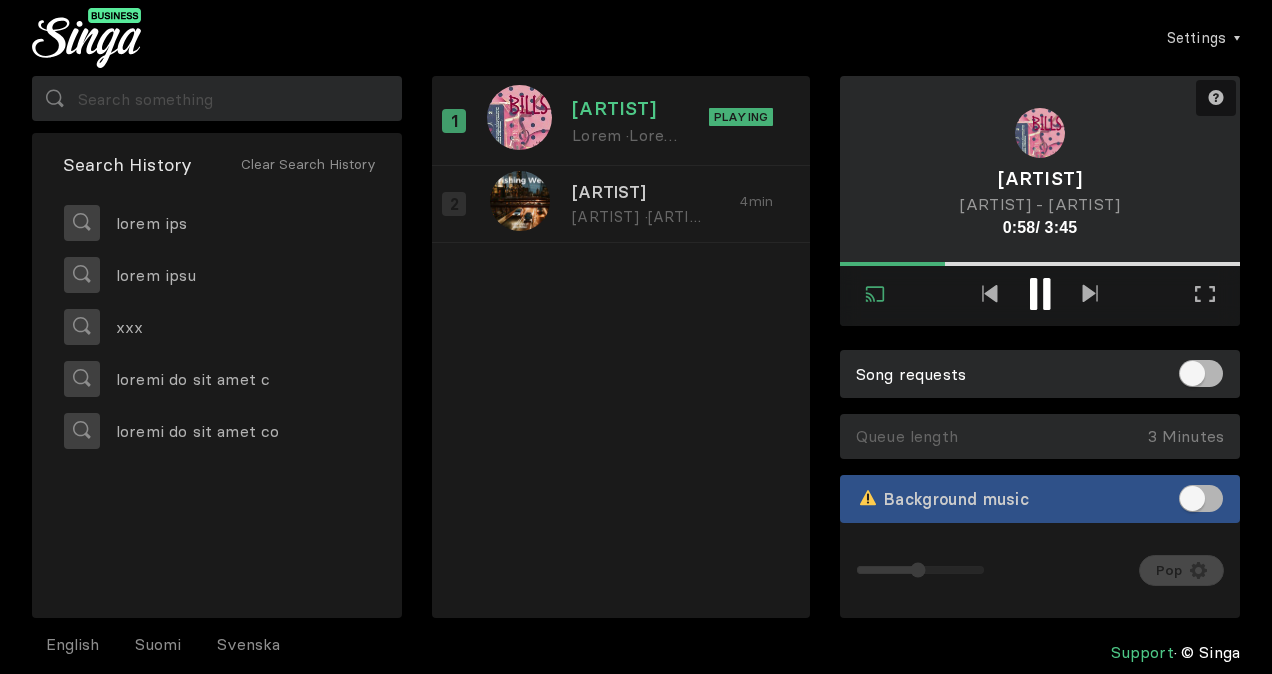scroll, scrollTop: 0, scrollLeft: 0, axis: both 